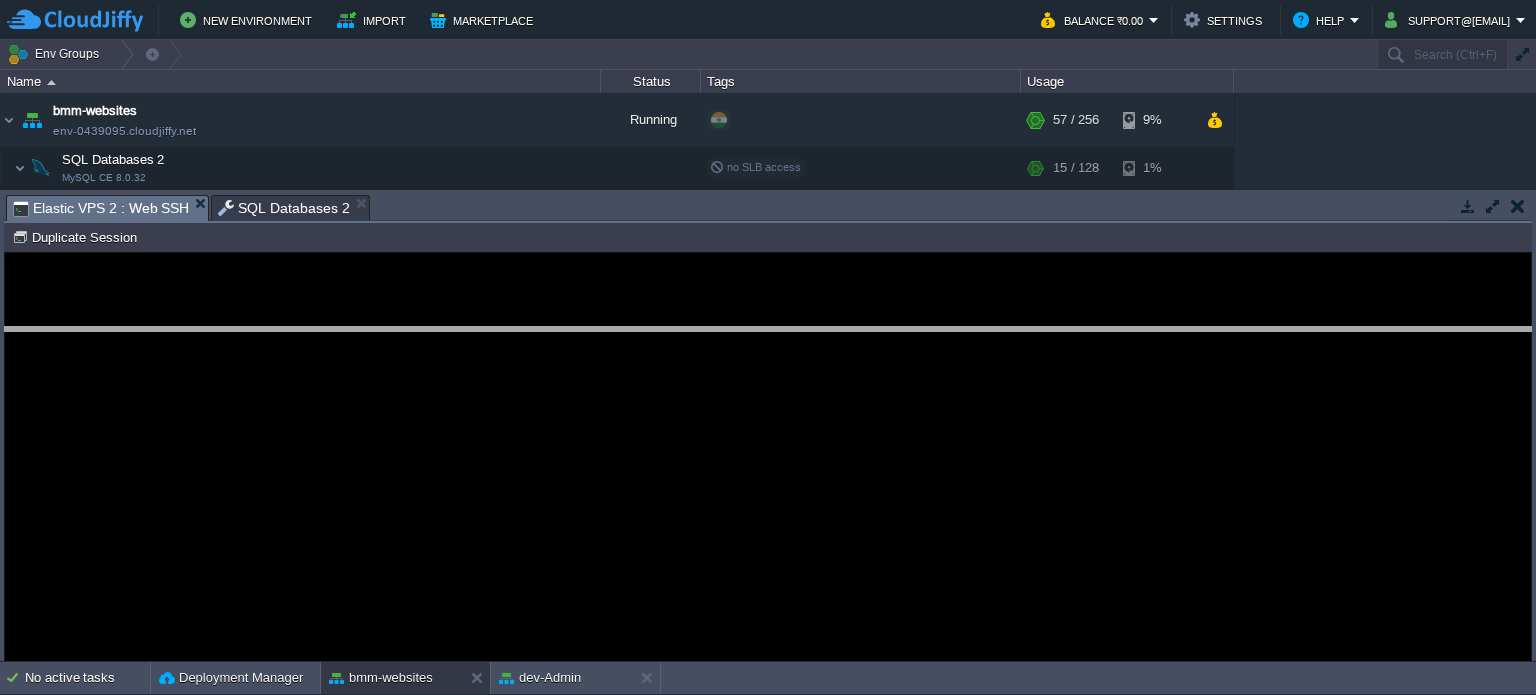 scroll, scrollTop: 0, scrollLeft: 0, axis: both 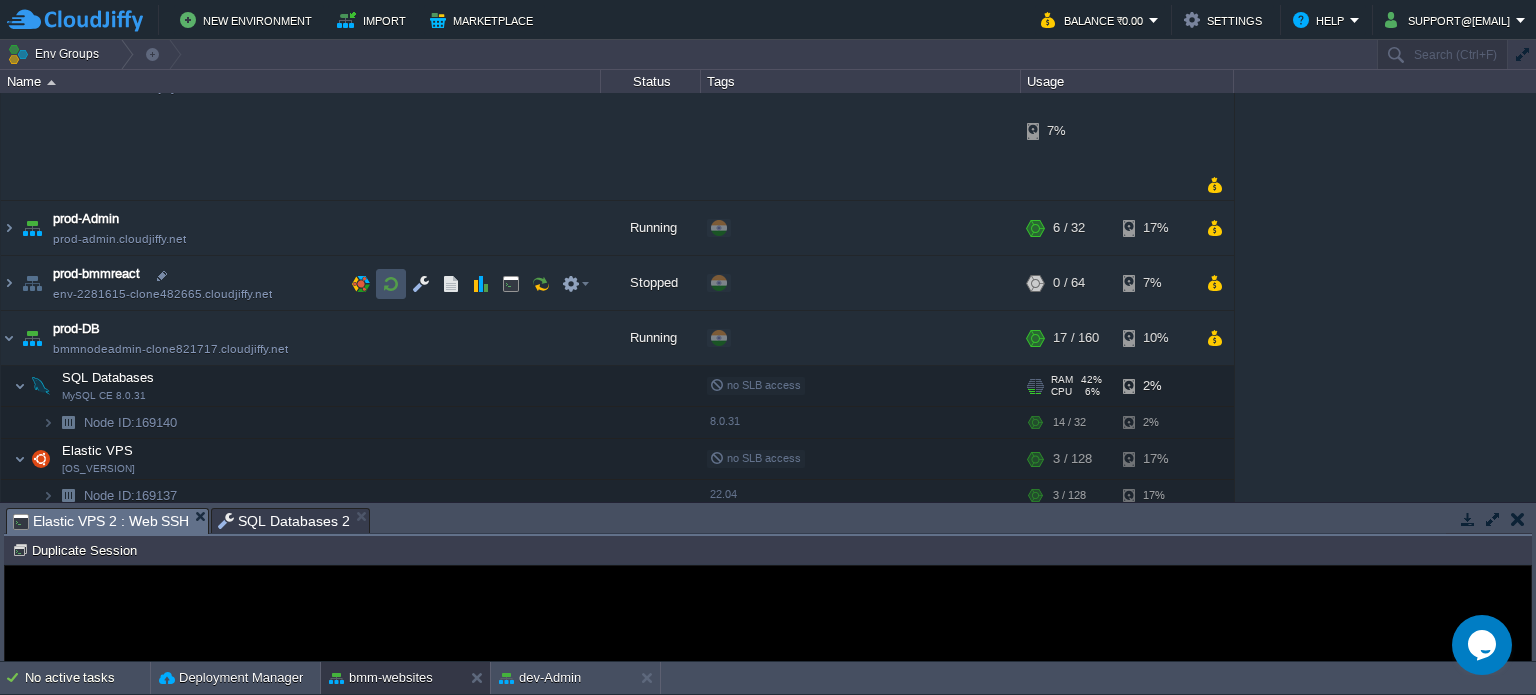 click at bounding box center (391, 284) 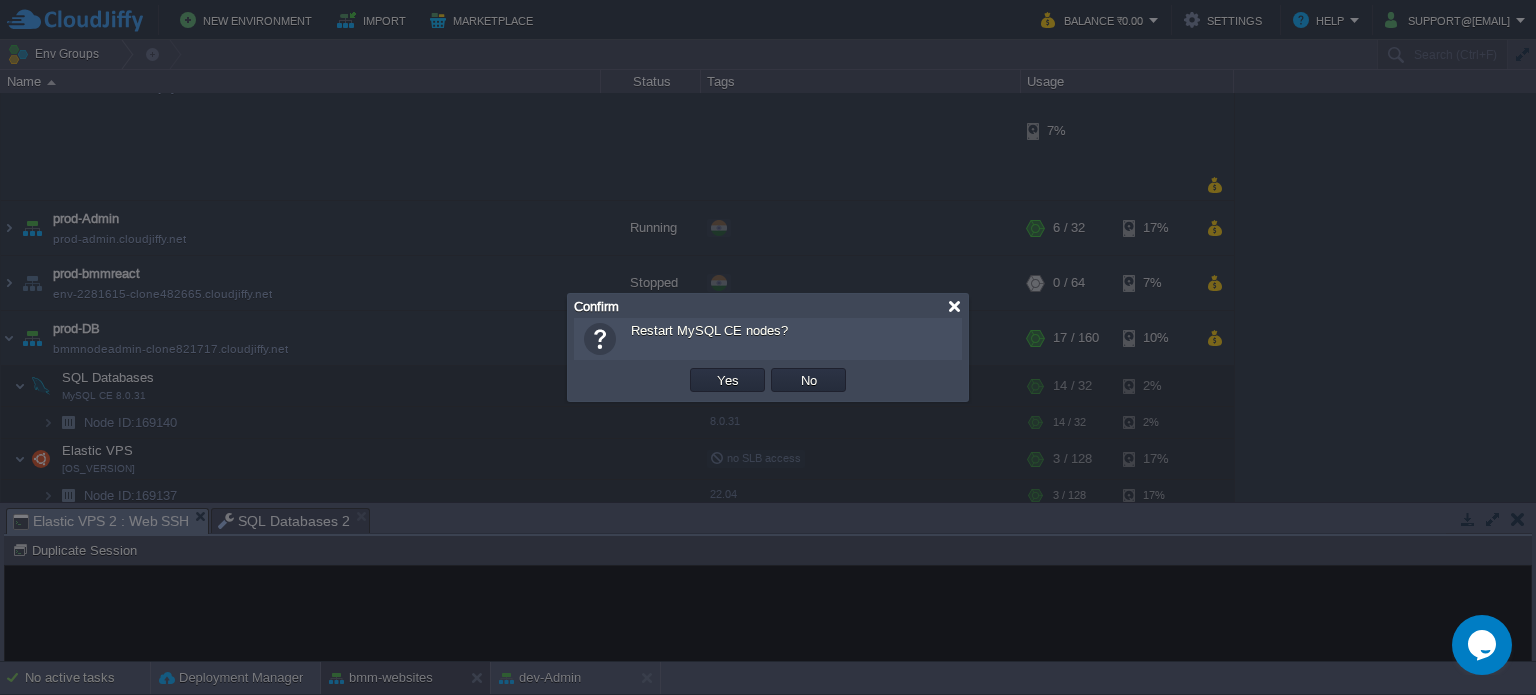 click at bounding box center (954, 306) 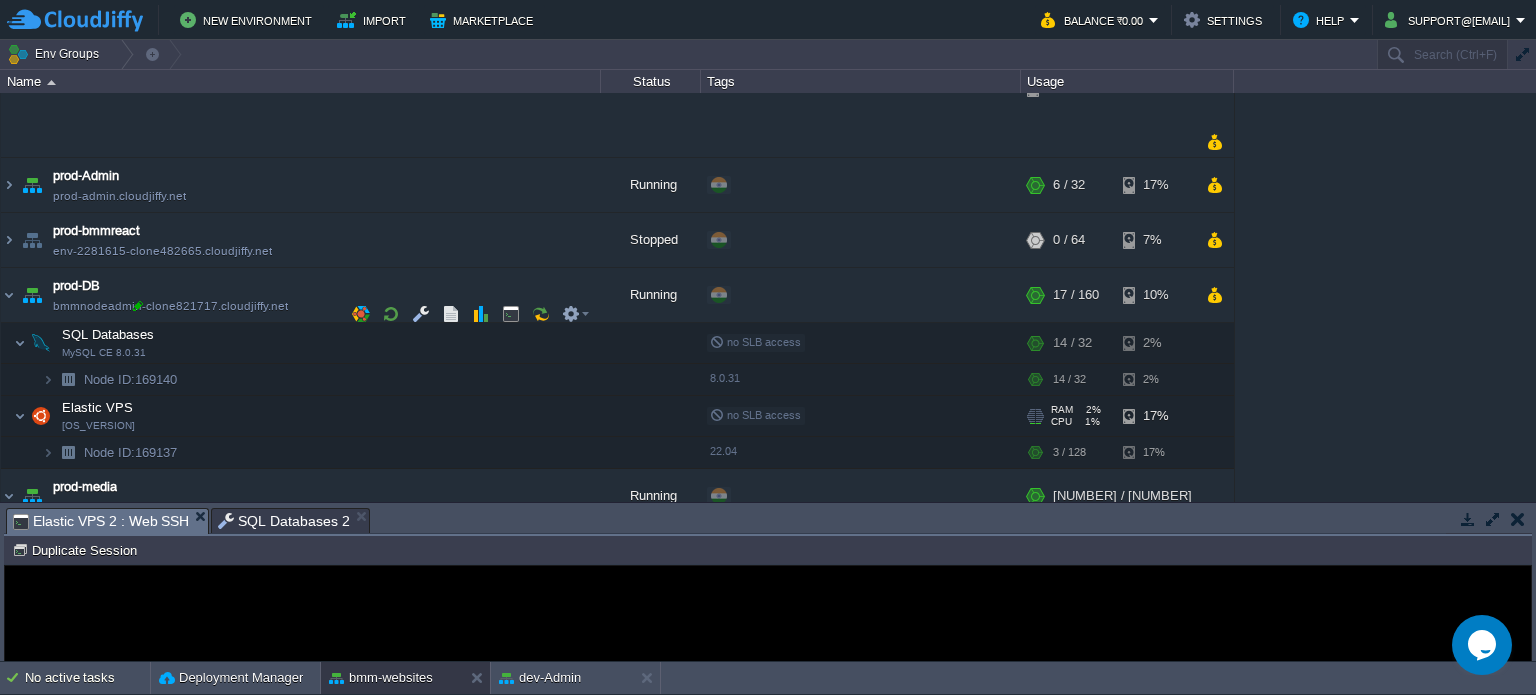 scroll, scrollTop: 1030, scrollLeft: 0, axis: vertical 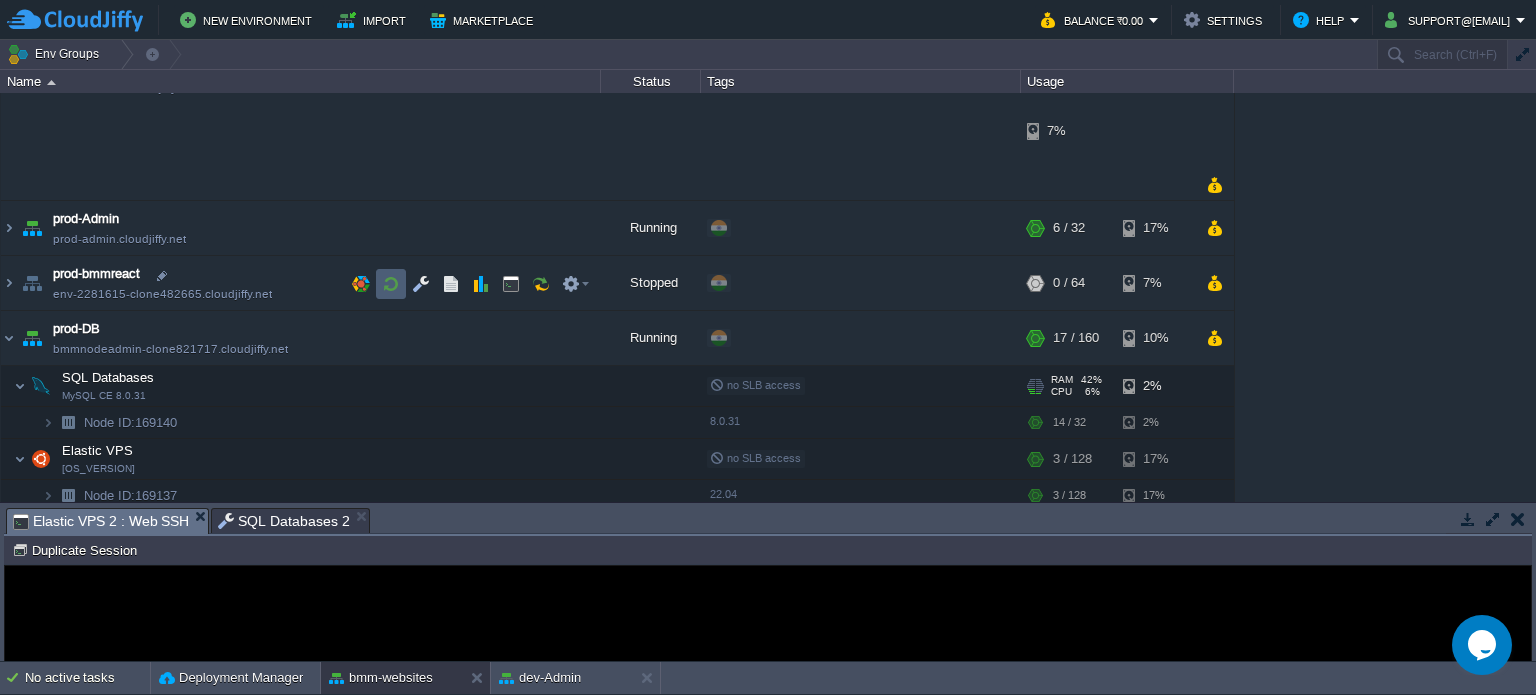 click at bounding box center (391, 284) 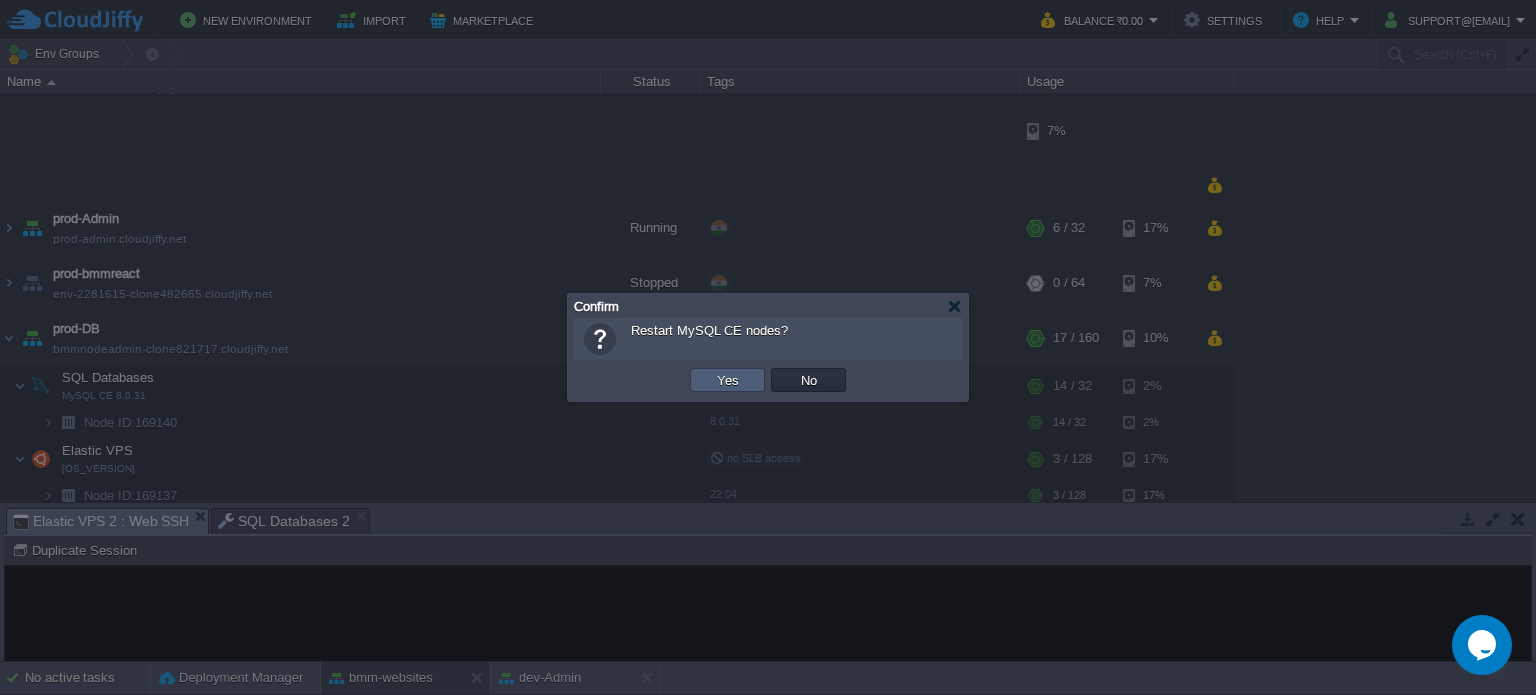 click on "Yes" at bounding box center (728, 380) 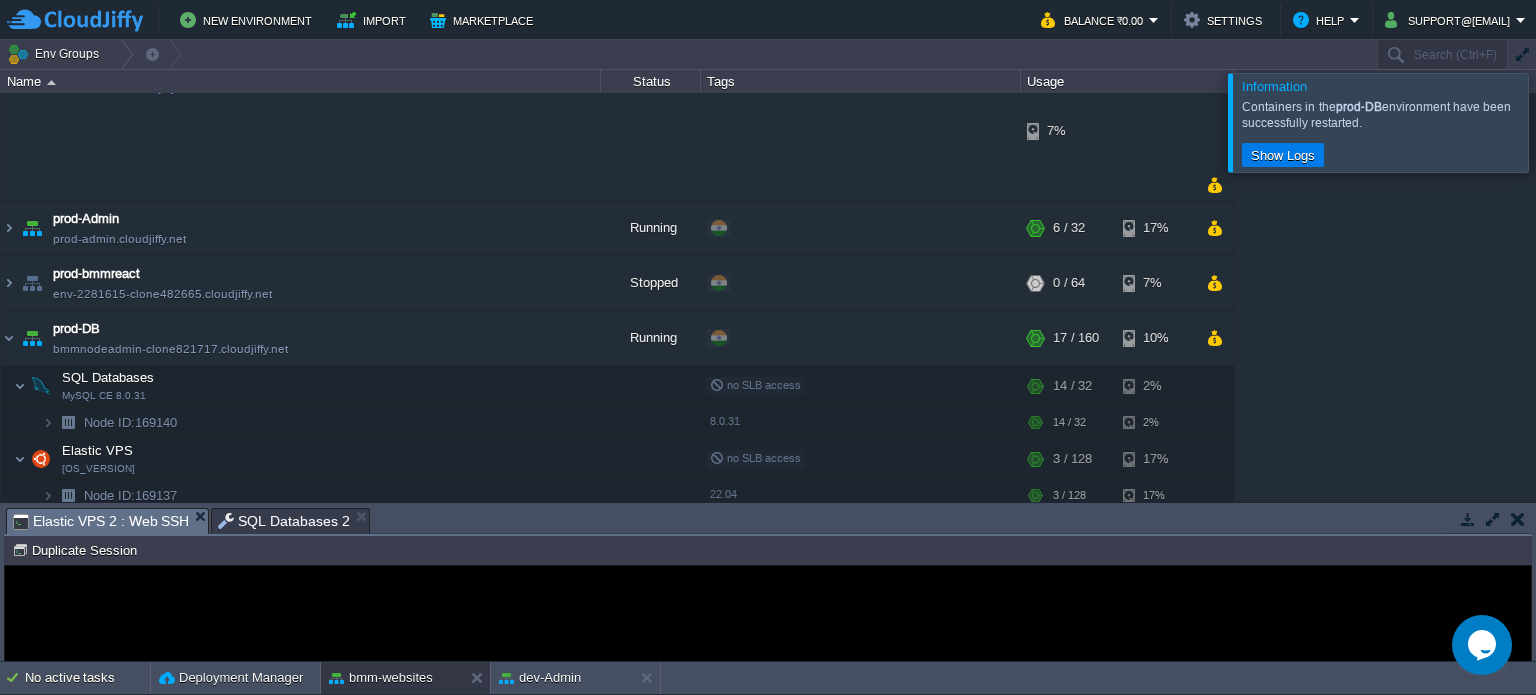 click at bounding box center (1560, 122) 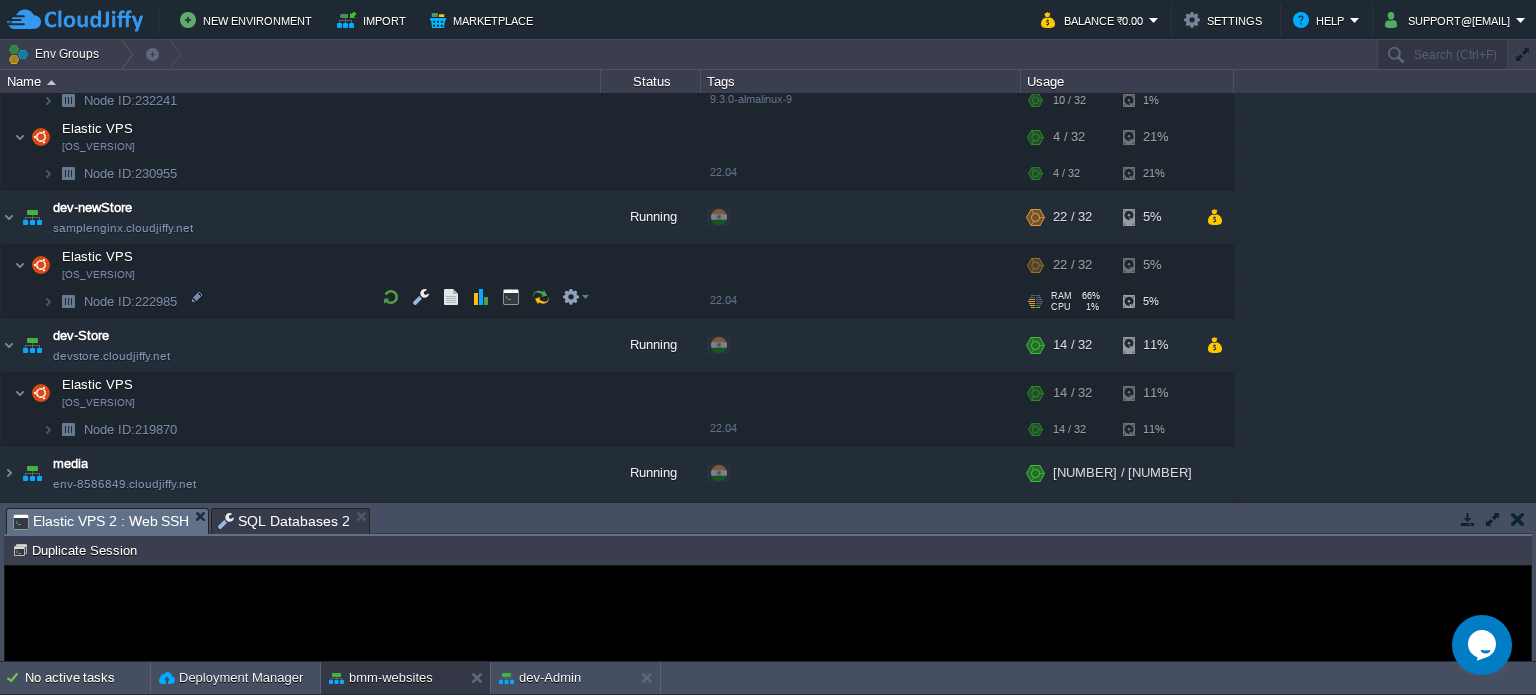 scroll, scrollTop: 630, scrollLeft: 0, axis: vertical 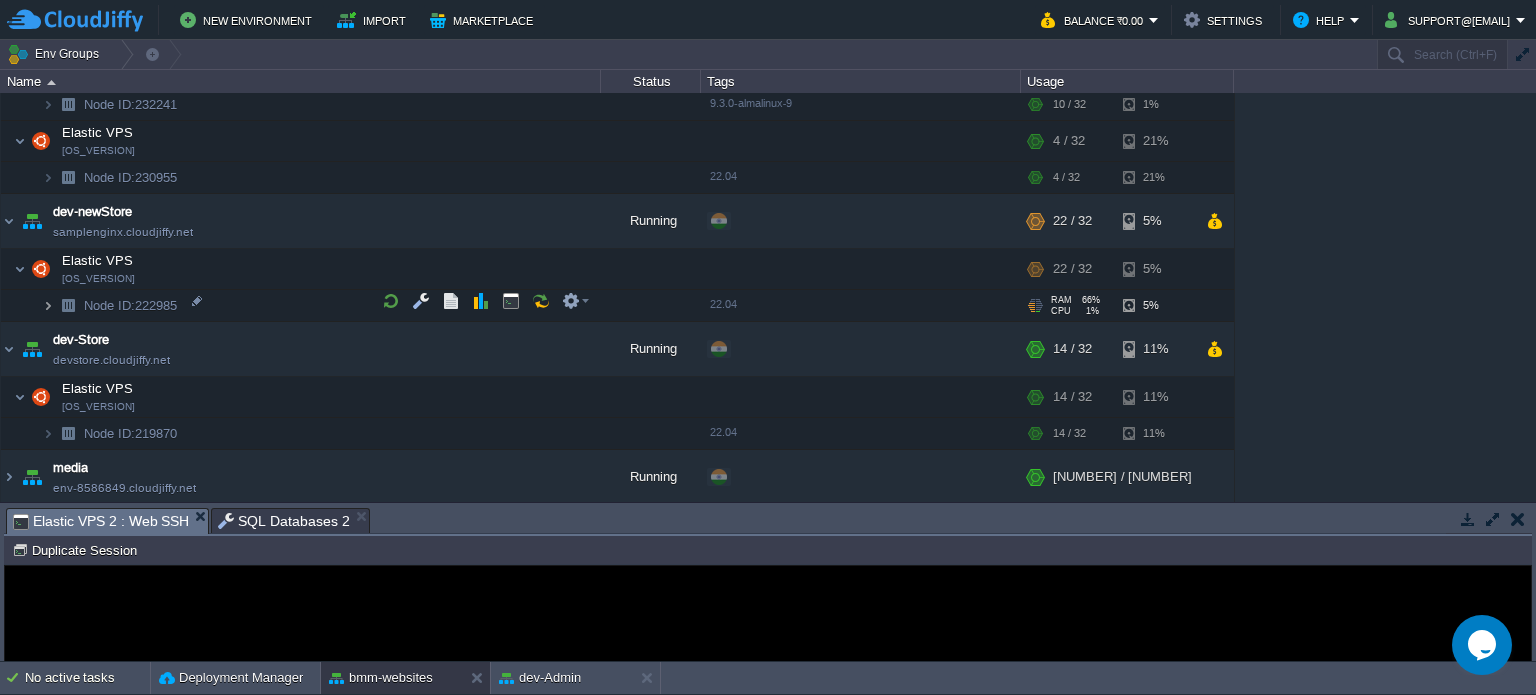 click at bounding box center (48, 305) 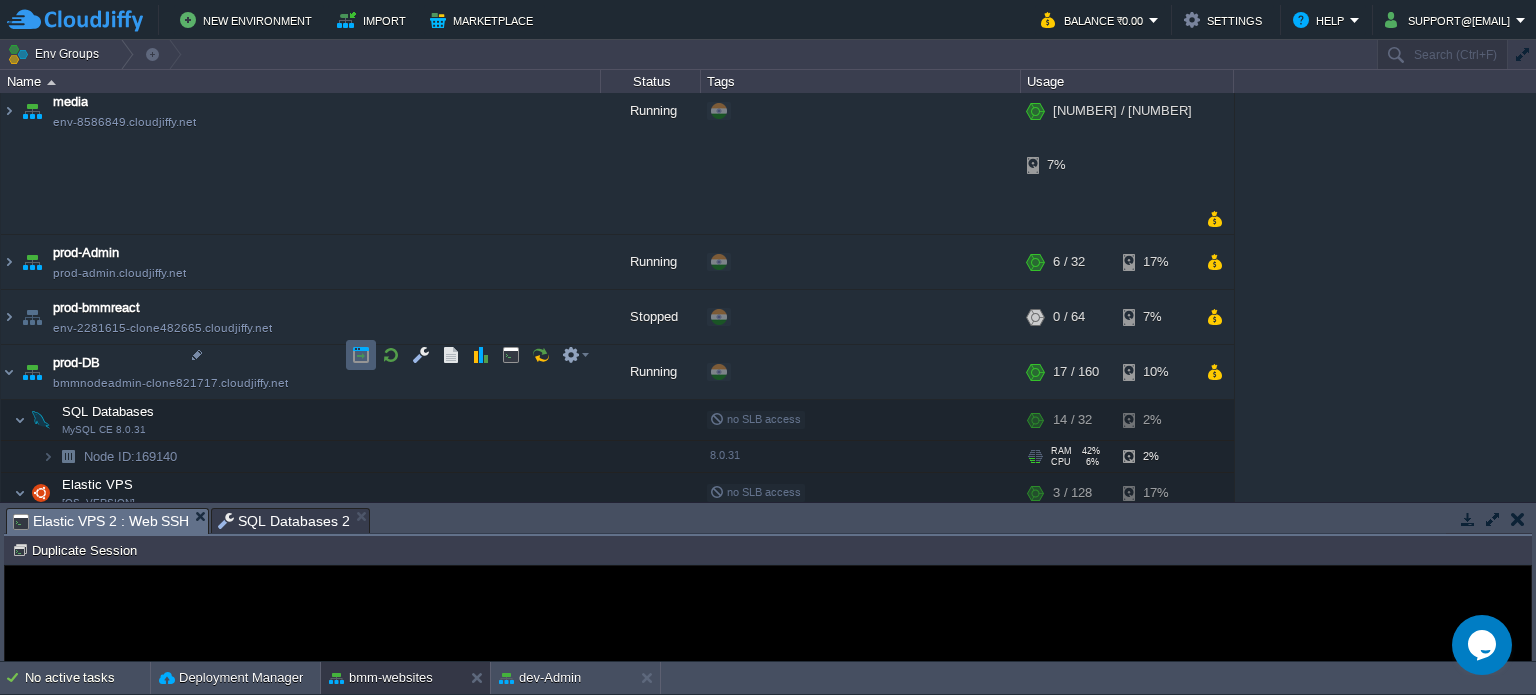 scroll, scrollTop: 1124, scrollLeft: 0, axis: vertical 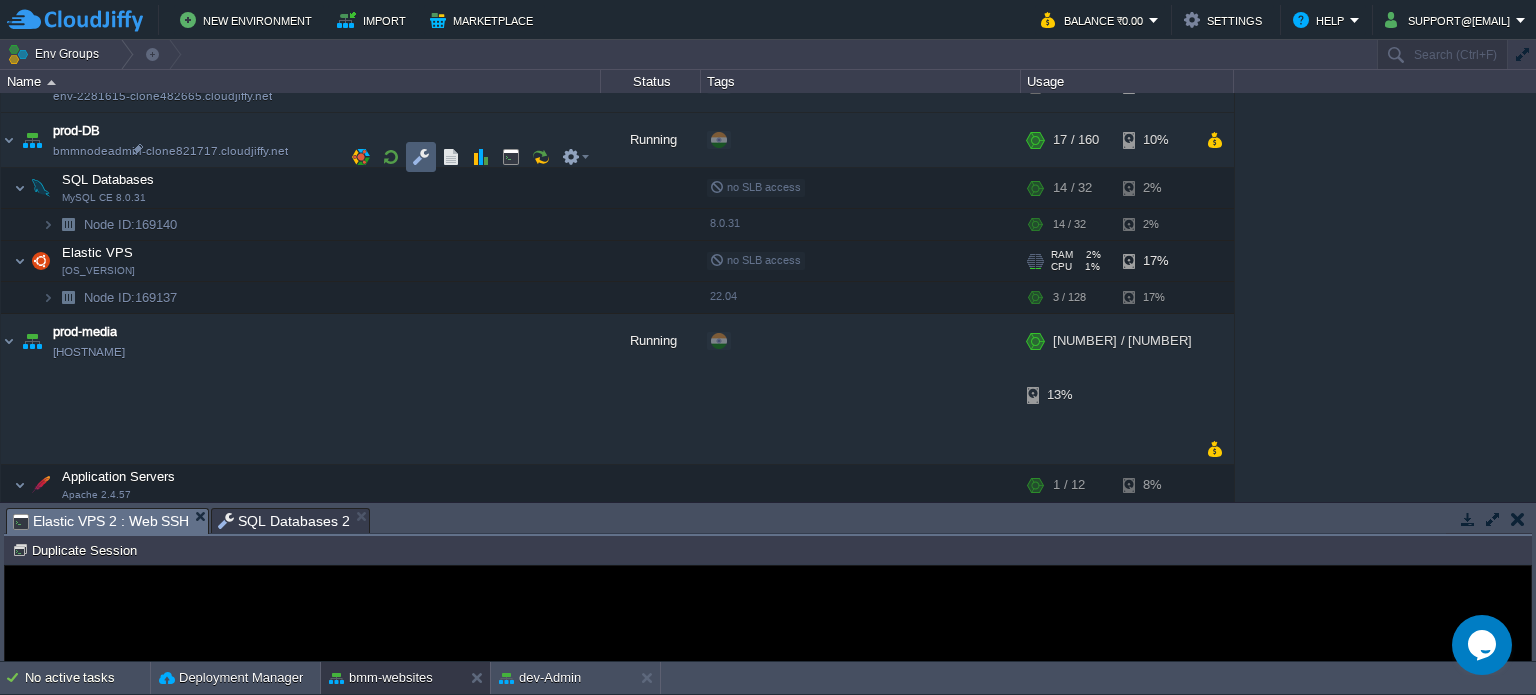 click at bounding box center (421, 157) 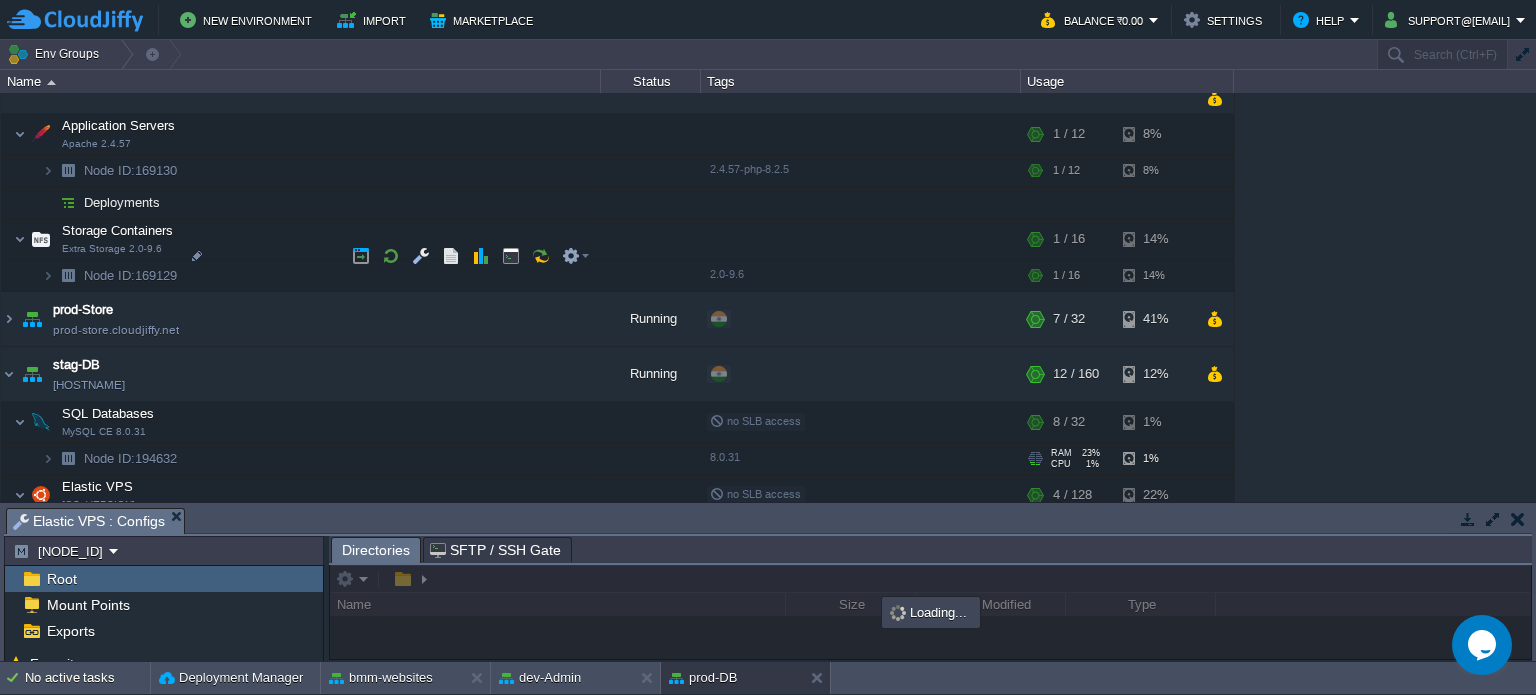 scroll, scrollTop: 1624, scrollLeft: 0, axis: vertical 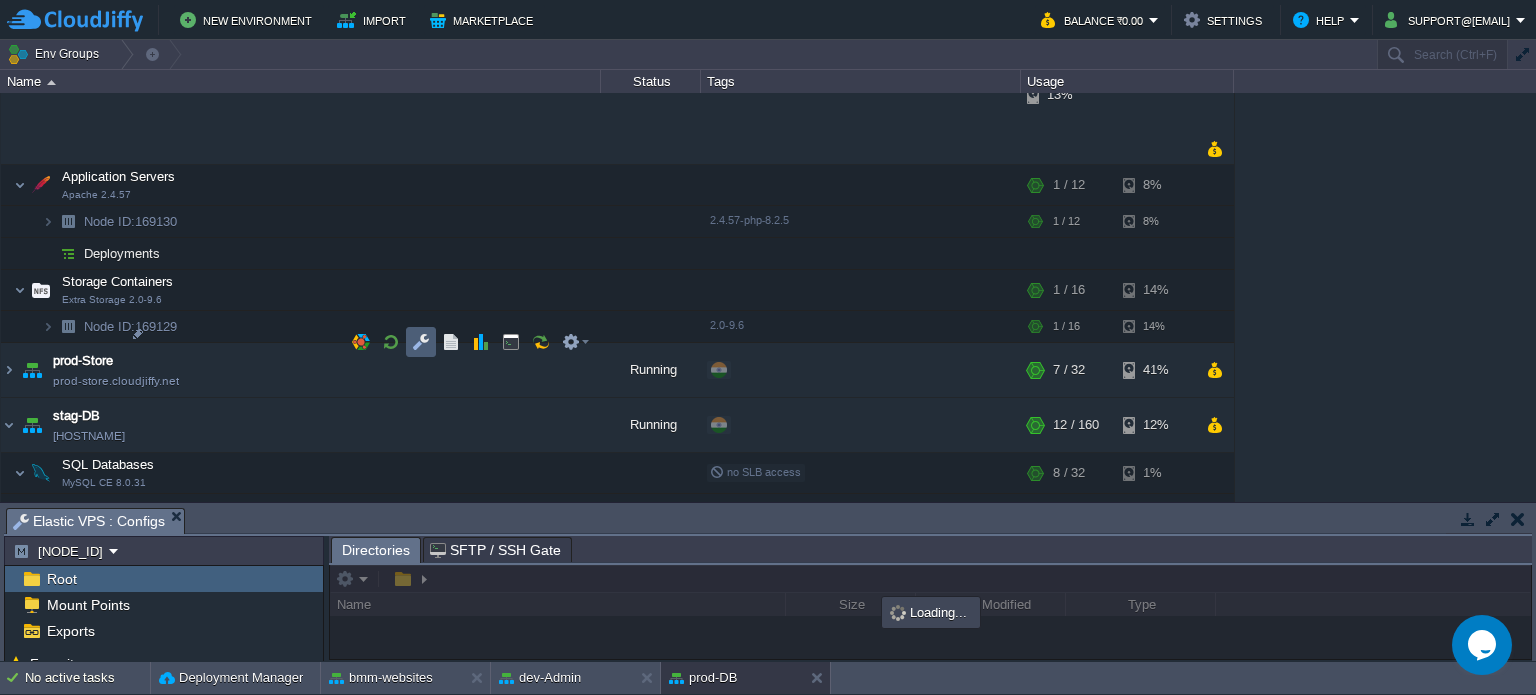 click at bounding box center [421, 342] 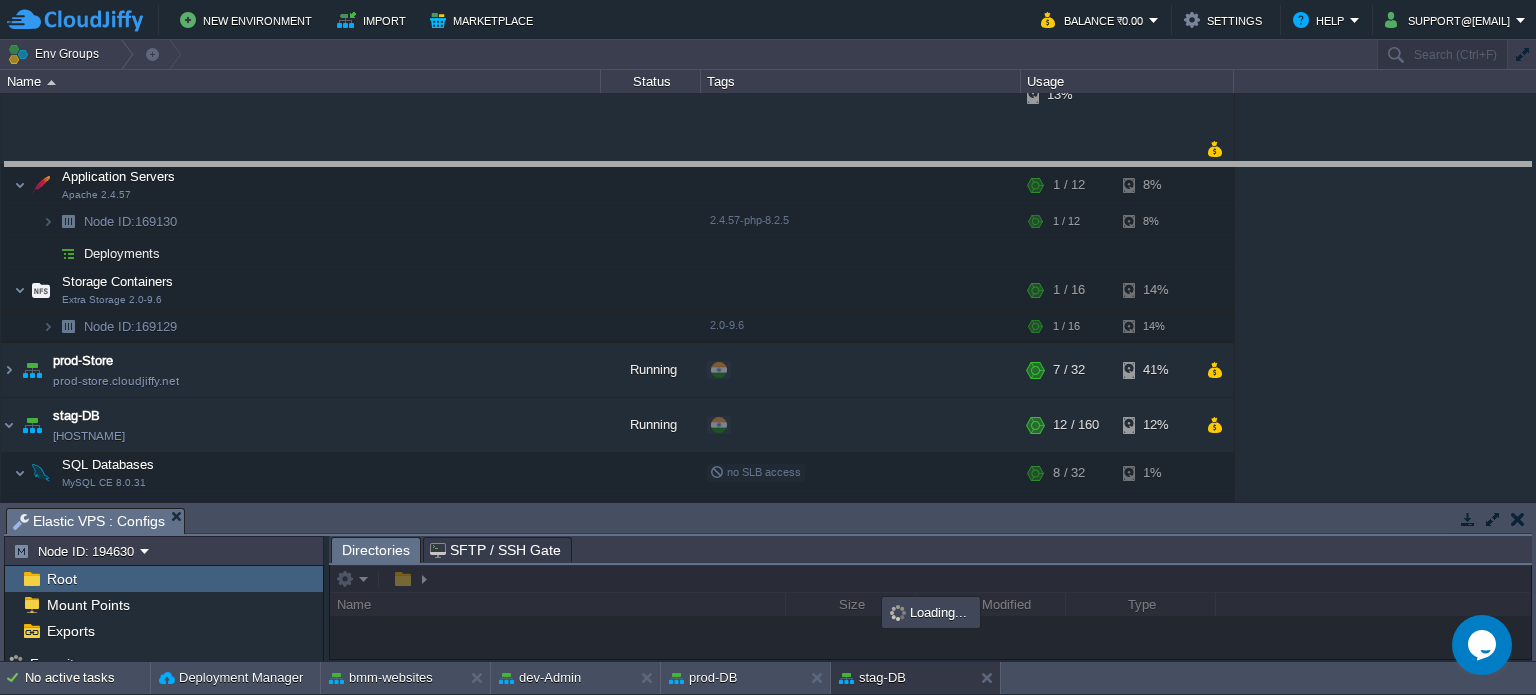 drag, startPoint x: 769, startPoint y: 527, endPoint x: 756, endPoint y: 151, distance: 376.22467 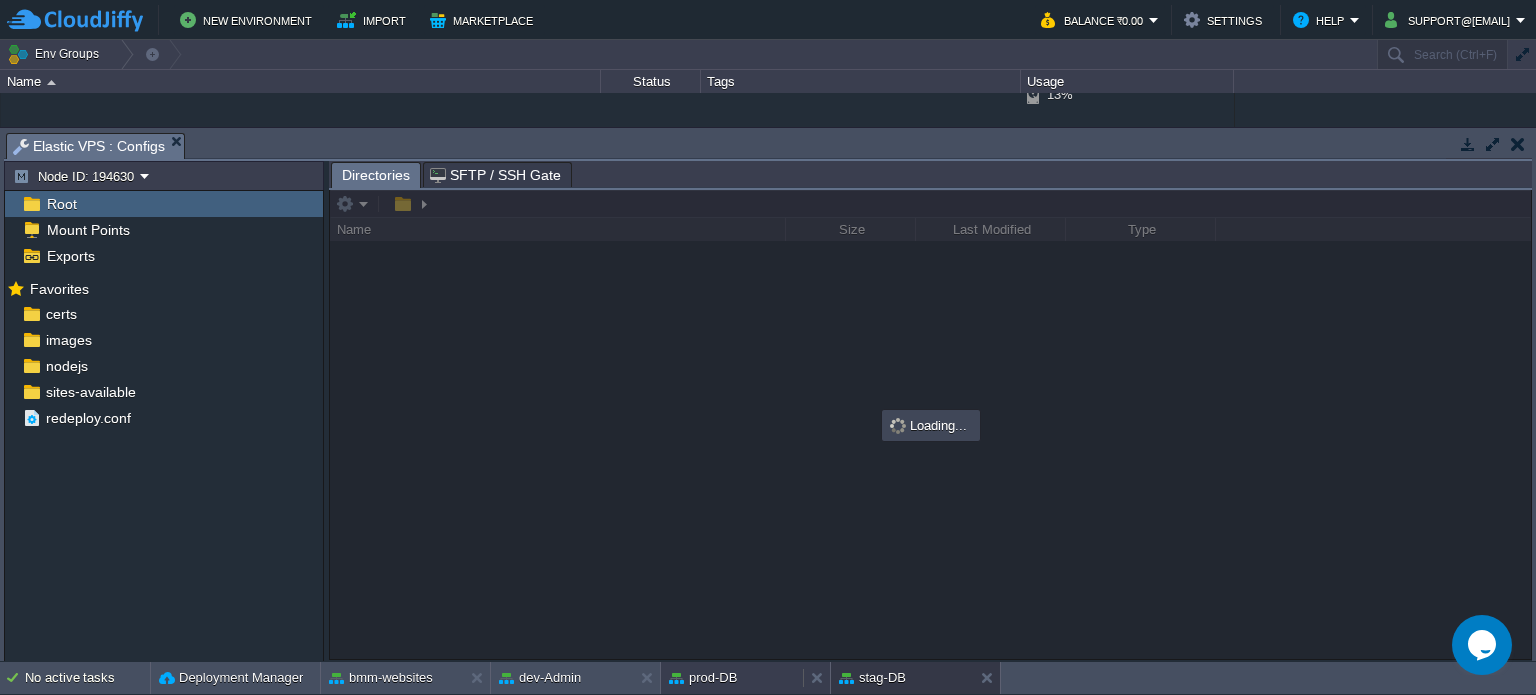 click on "prod-DB" at bounding box center (703, 678) 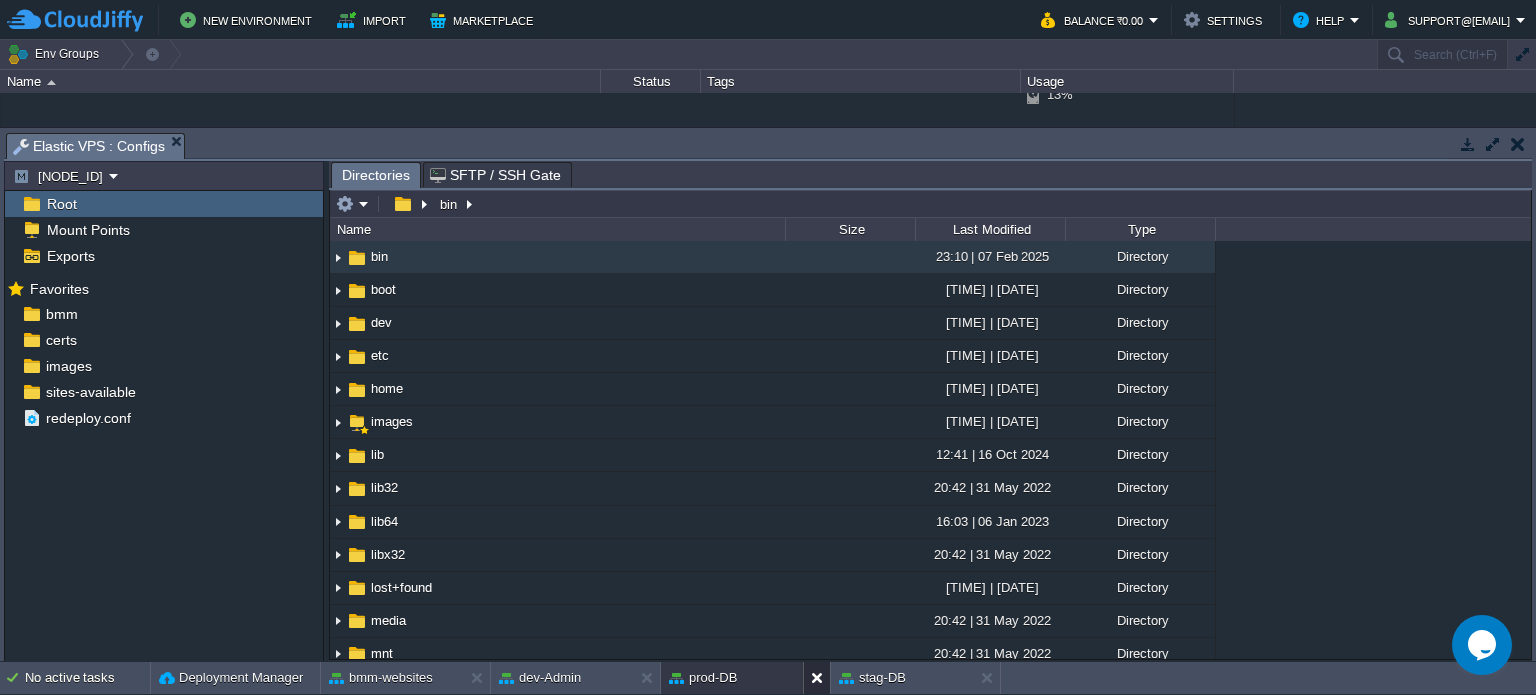 click at bounding box center [816, 678] 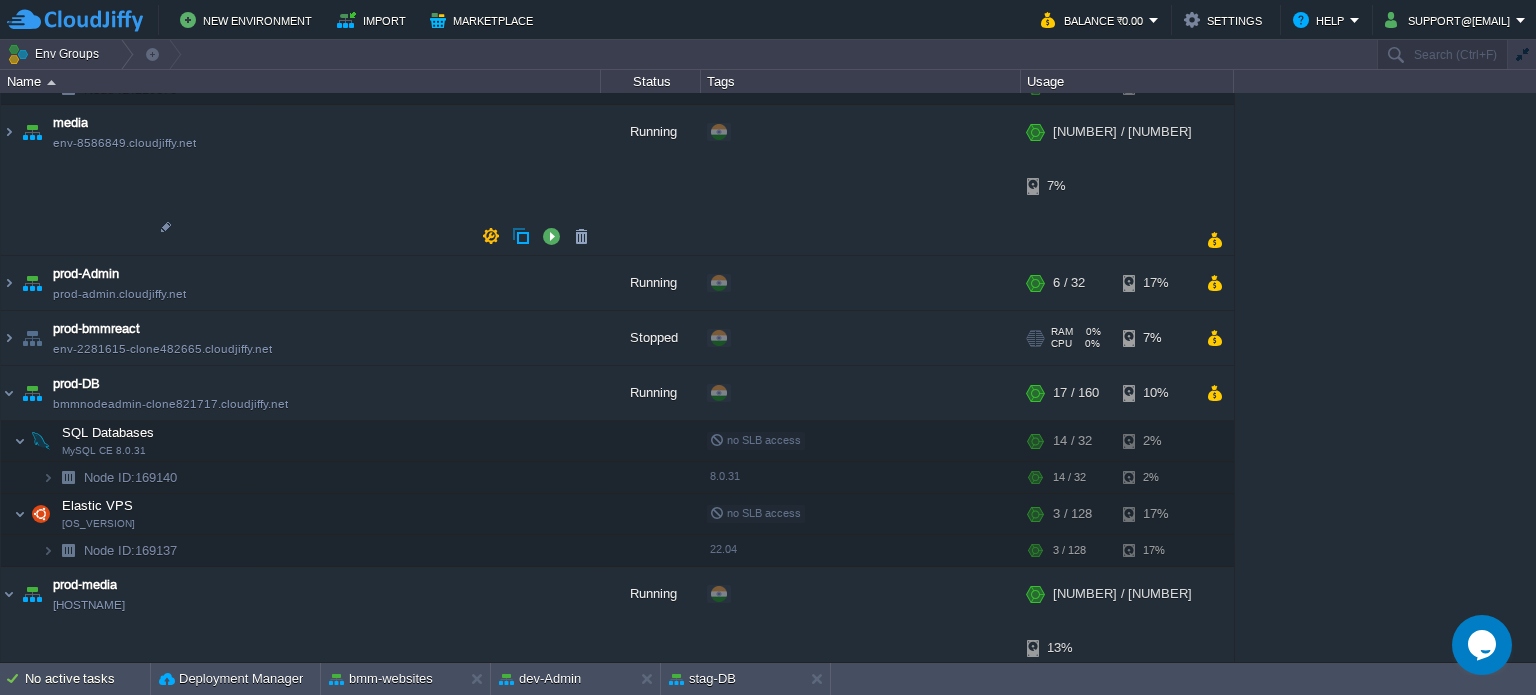 scroll, scrollTop: 1024, scrollLeft: 0, axis: vertical 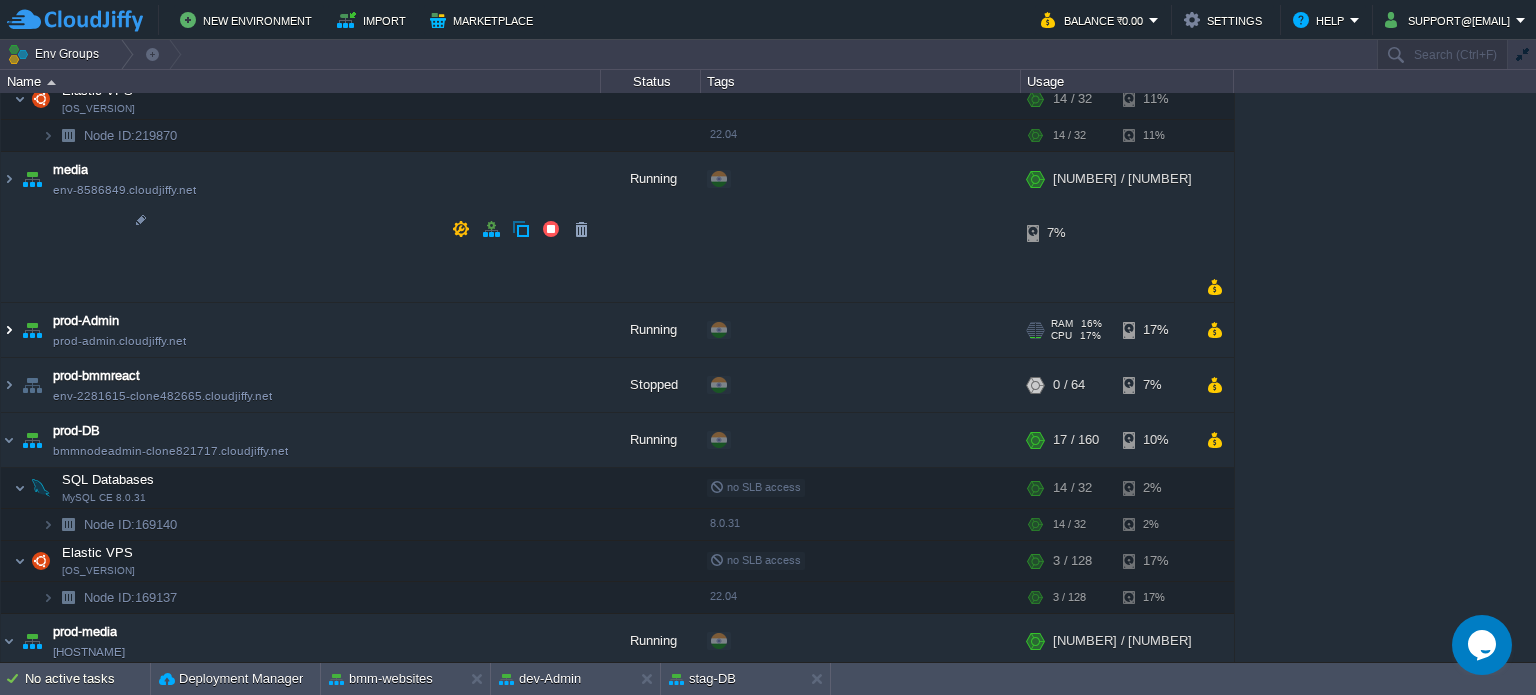 click at bounding box center [9, 330] 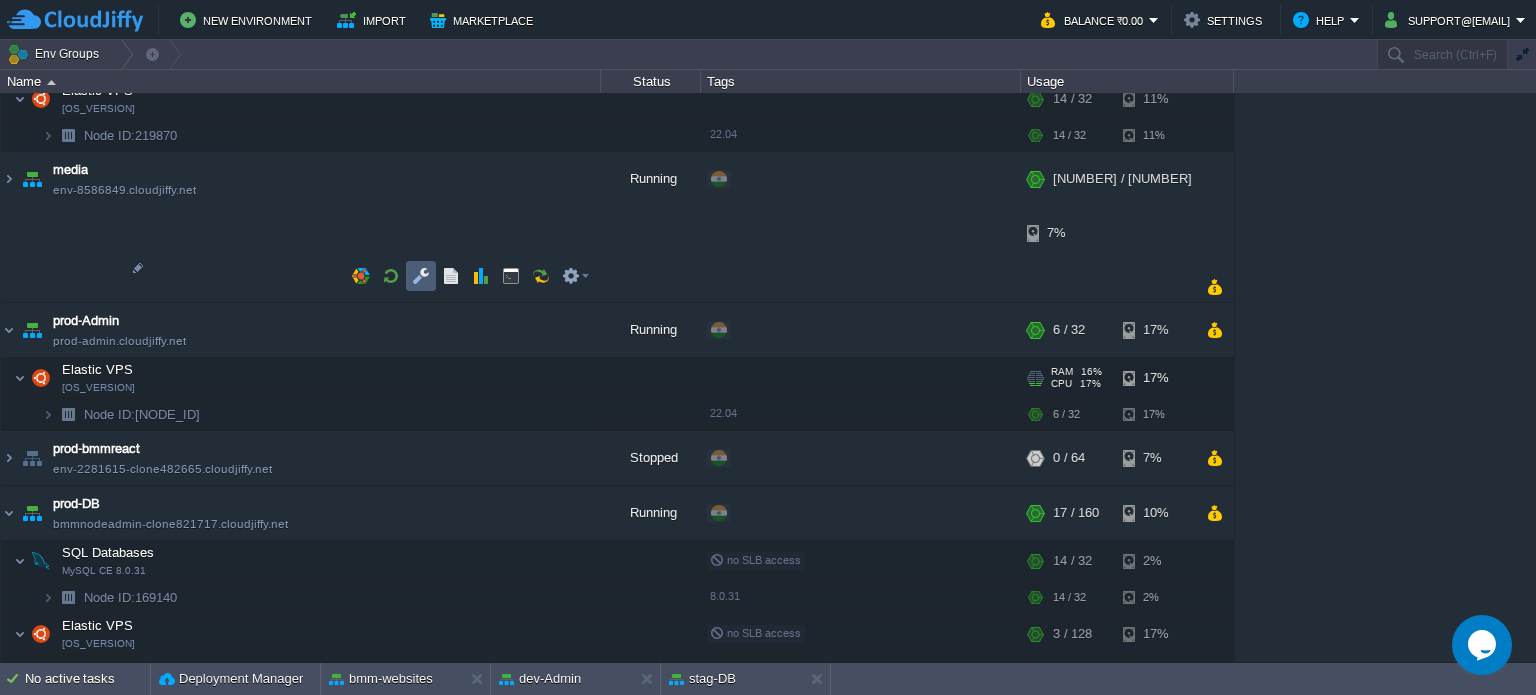 click at bounding box center (421, 276) 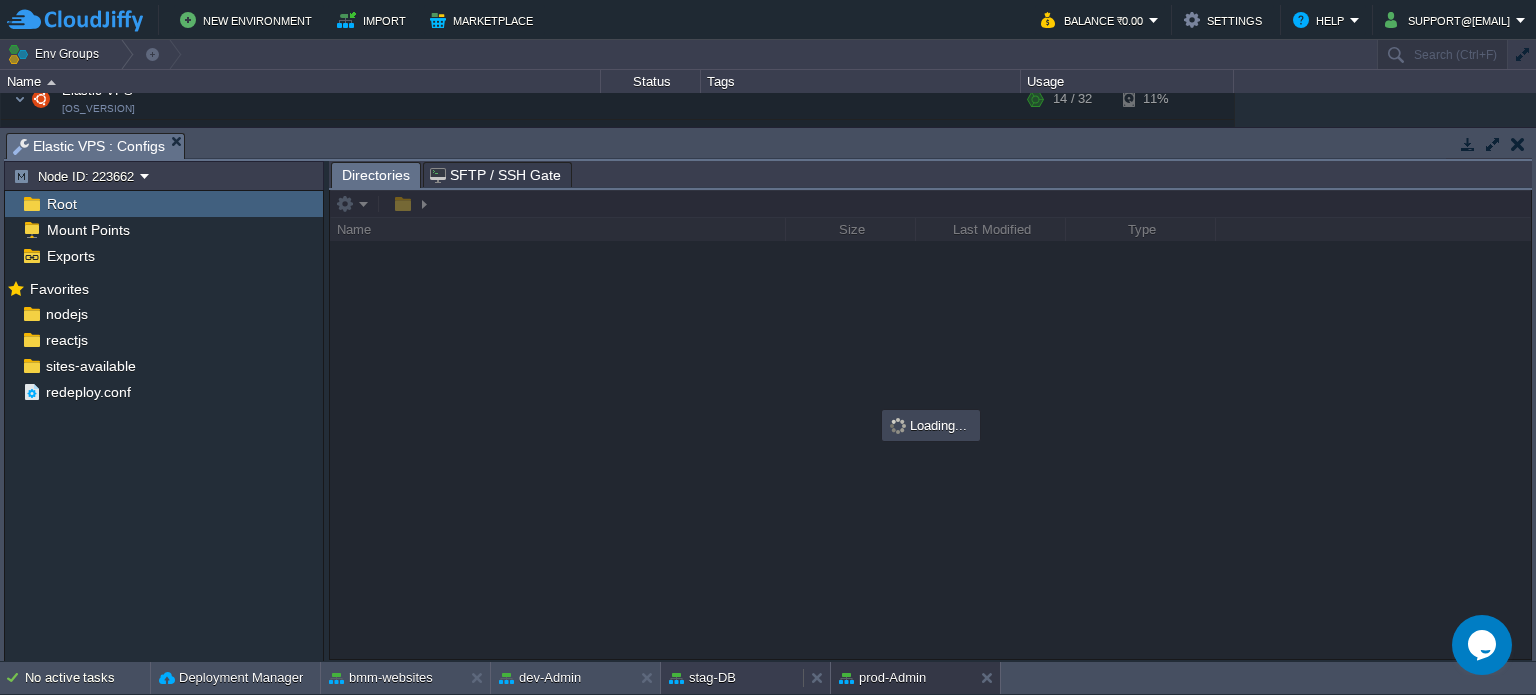 click on "stag-DB" at bounding box center [702, 678] 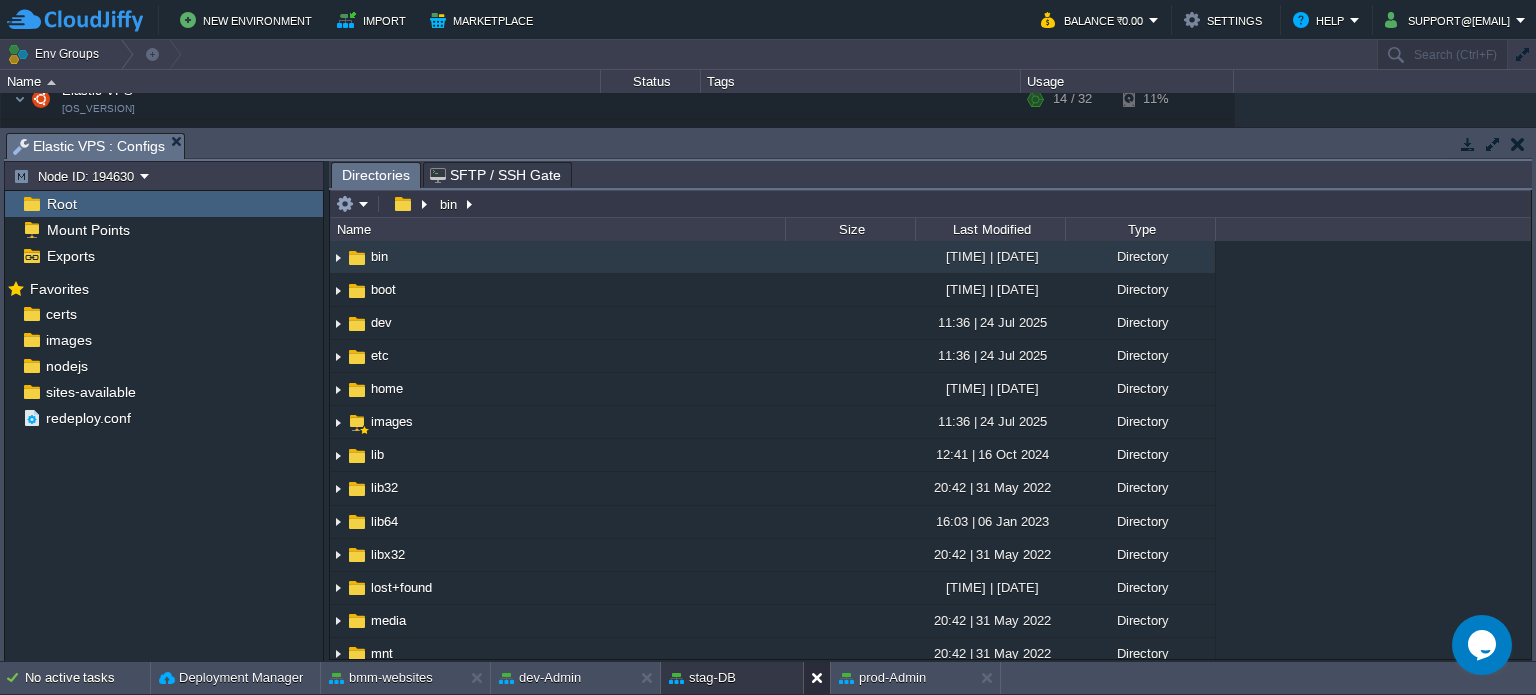 click at bounding box center [821, 678] 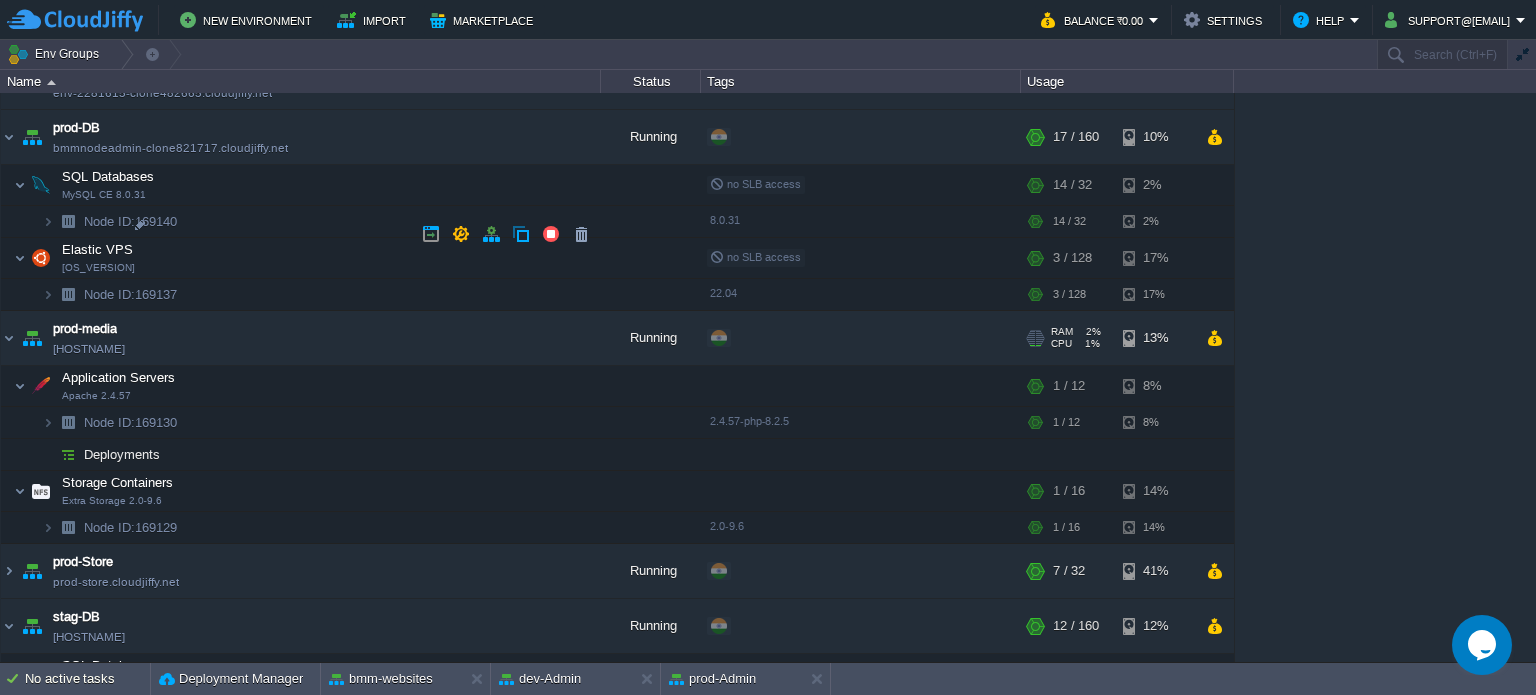 scroll, scrollTop: 1424, scrollLeft: 0, axis: vertical 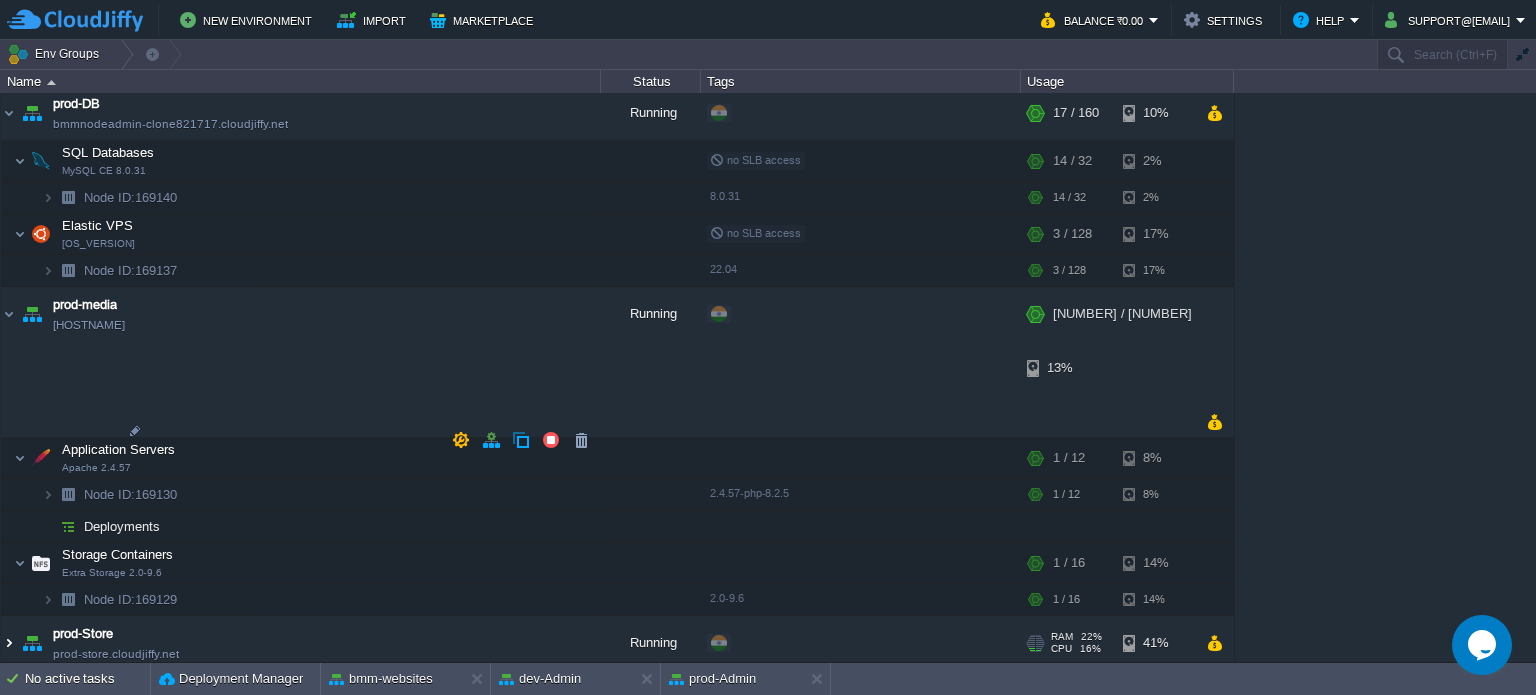 click at bounding box center [9, 643] 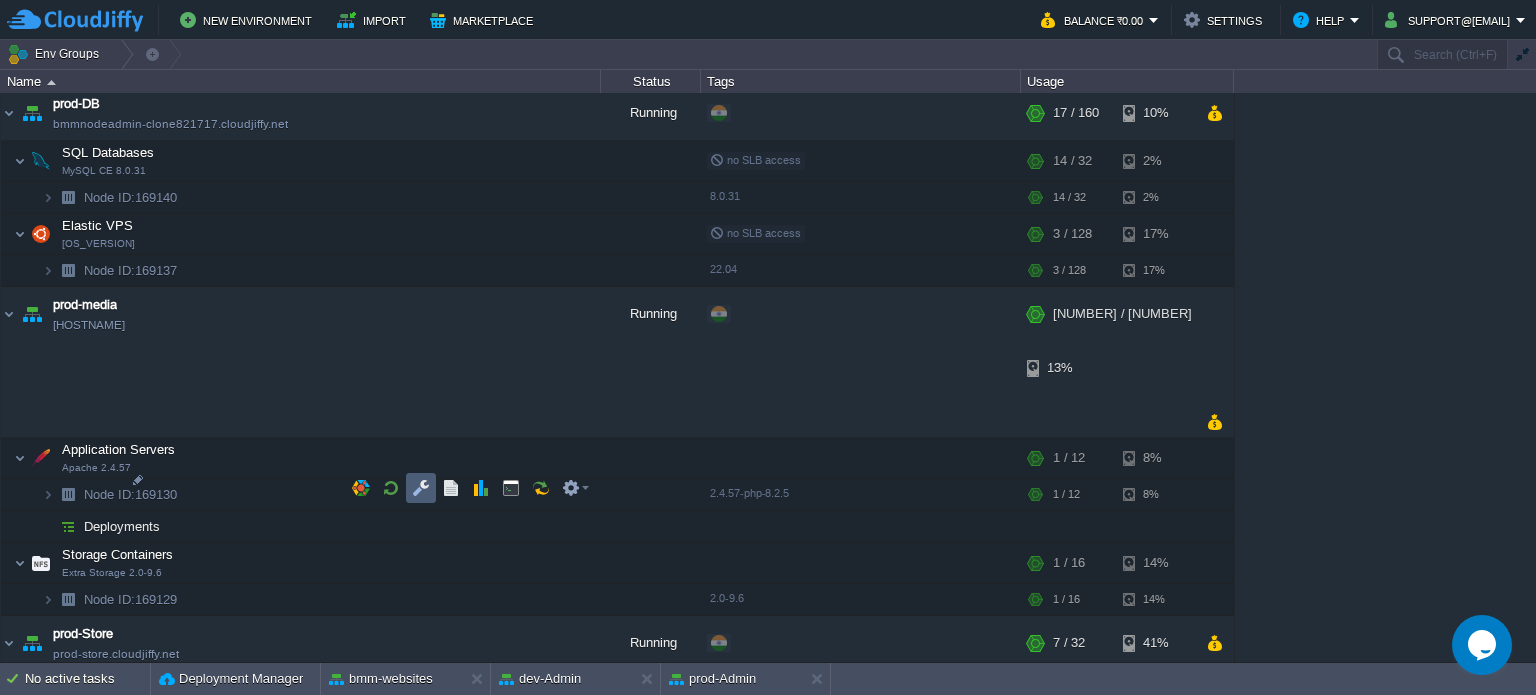 click at bounding box center (421, 488) 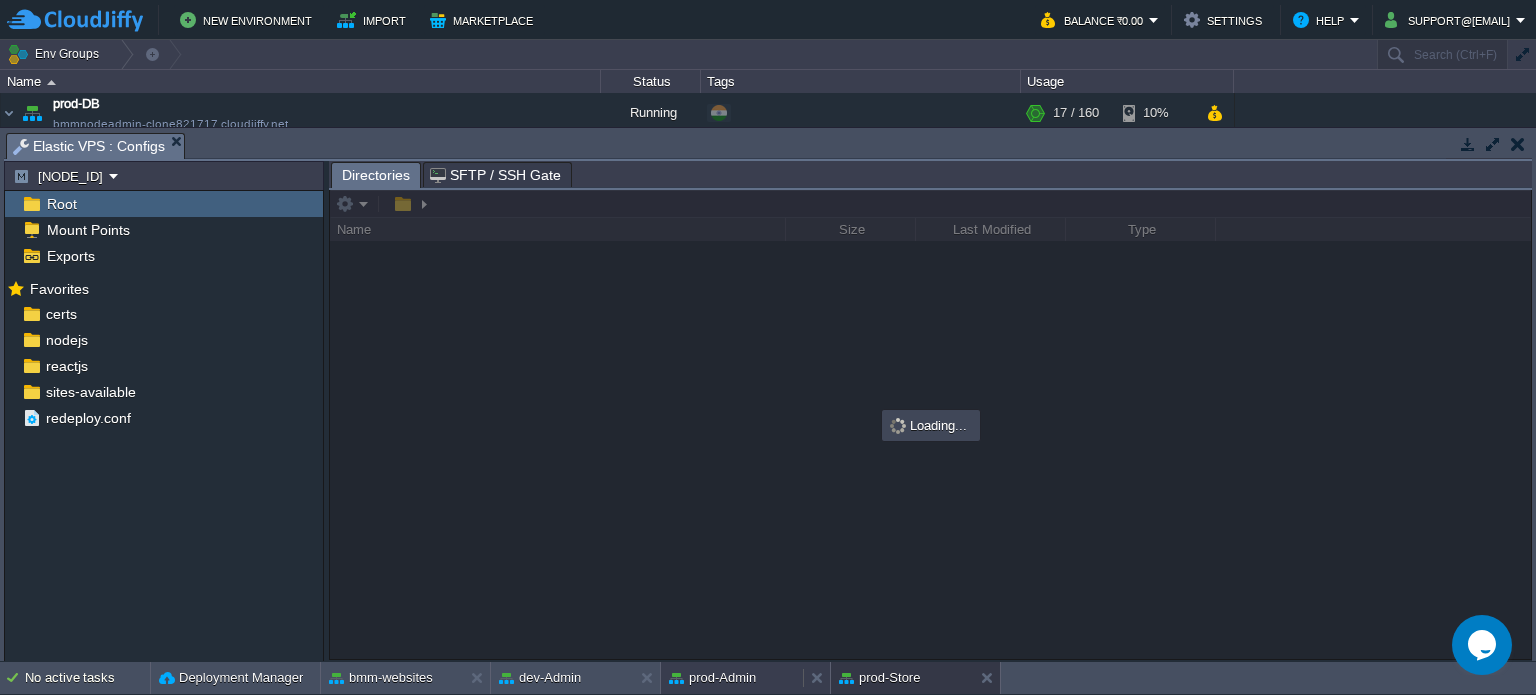 click on "prod-Admin" at bounding box center [712, 678] 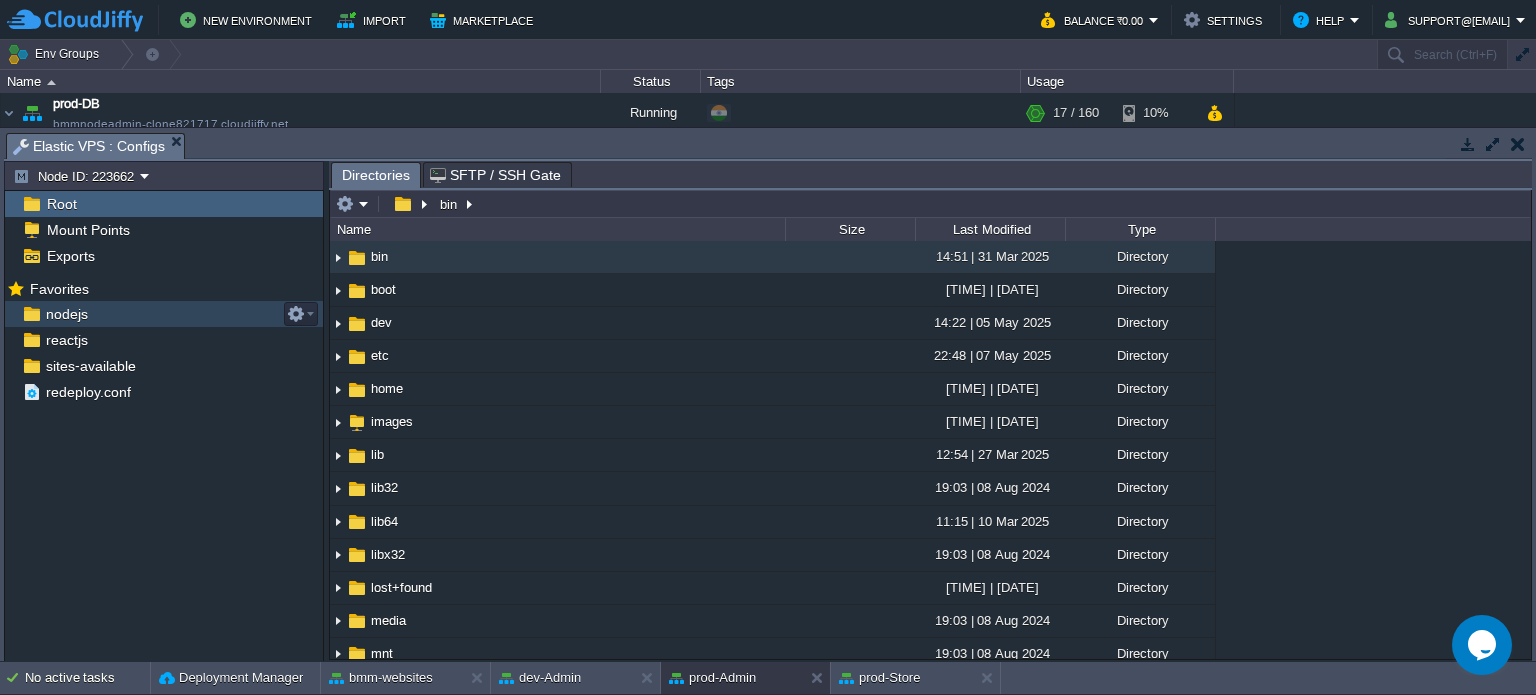 click on "nodejs" at bounding box center [66, 314] 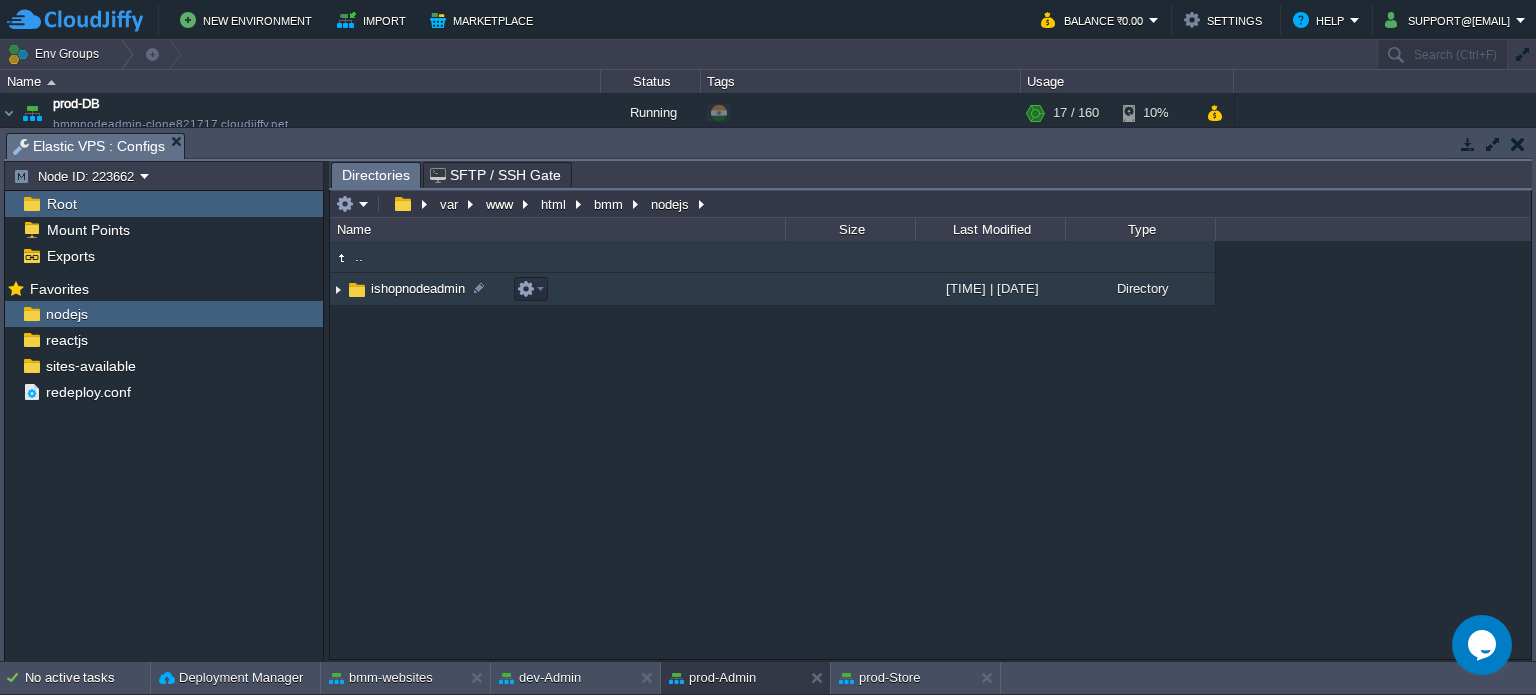 click on "ishopnodeadmin" at bounding box center [418, 288] 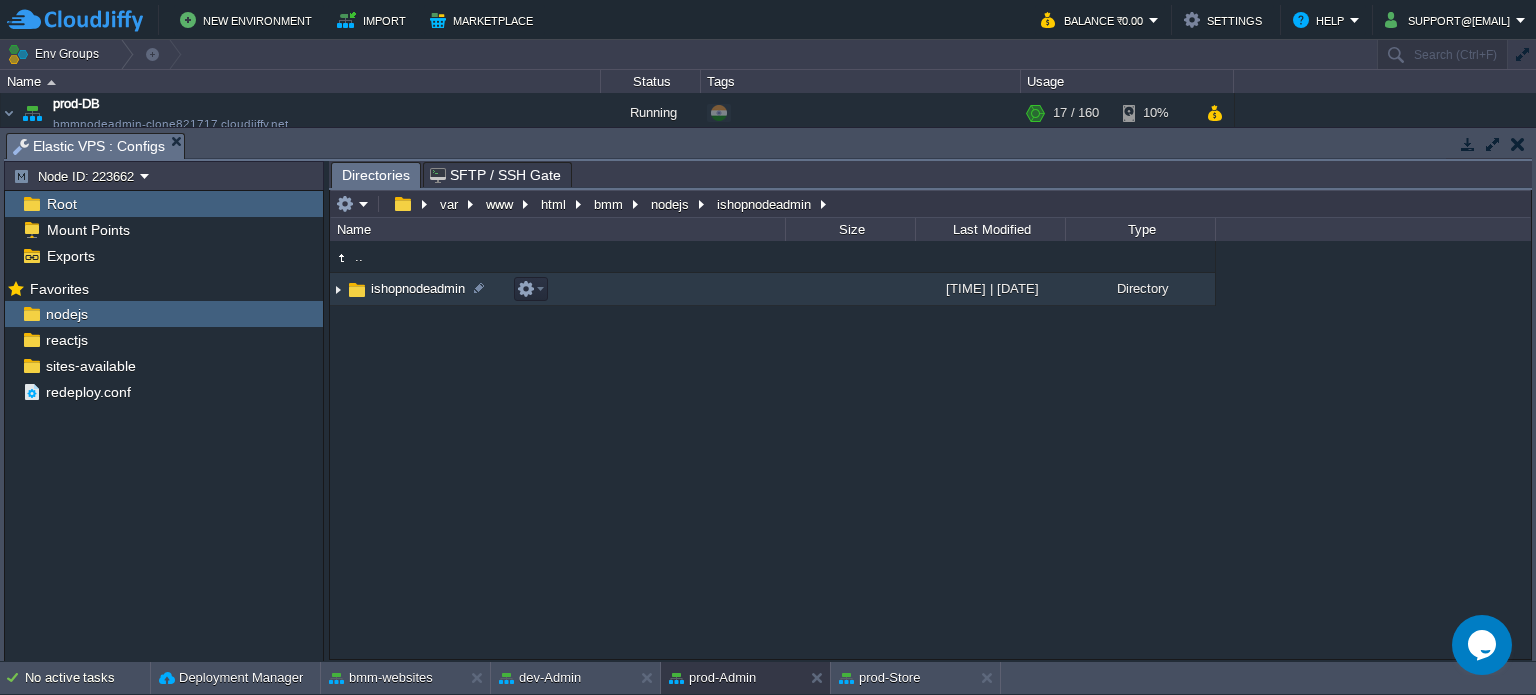 click on "ishopnodeadmin" at bounding box center (418, 288) 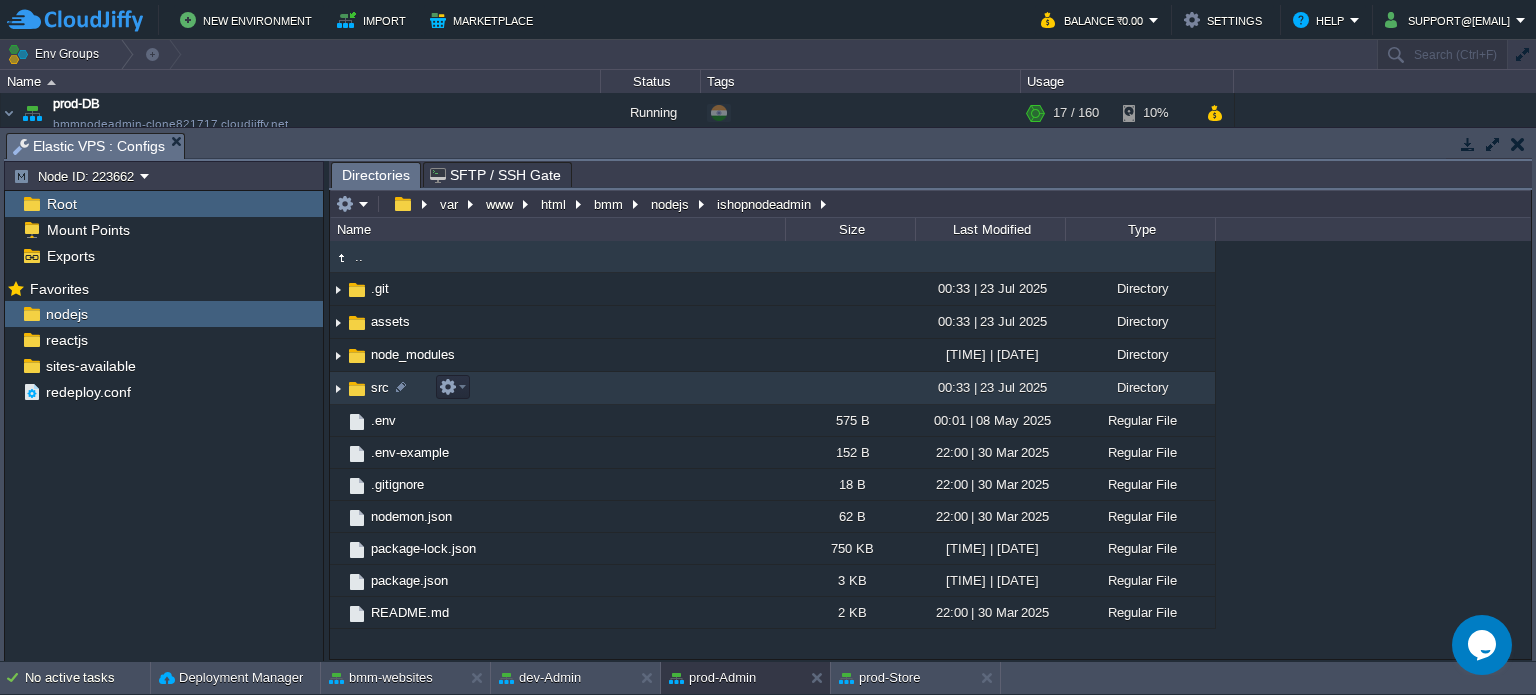 click at bounding box center (338, 388) 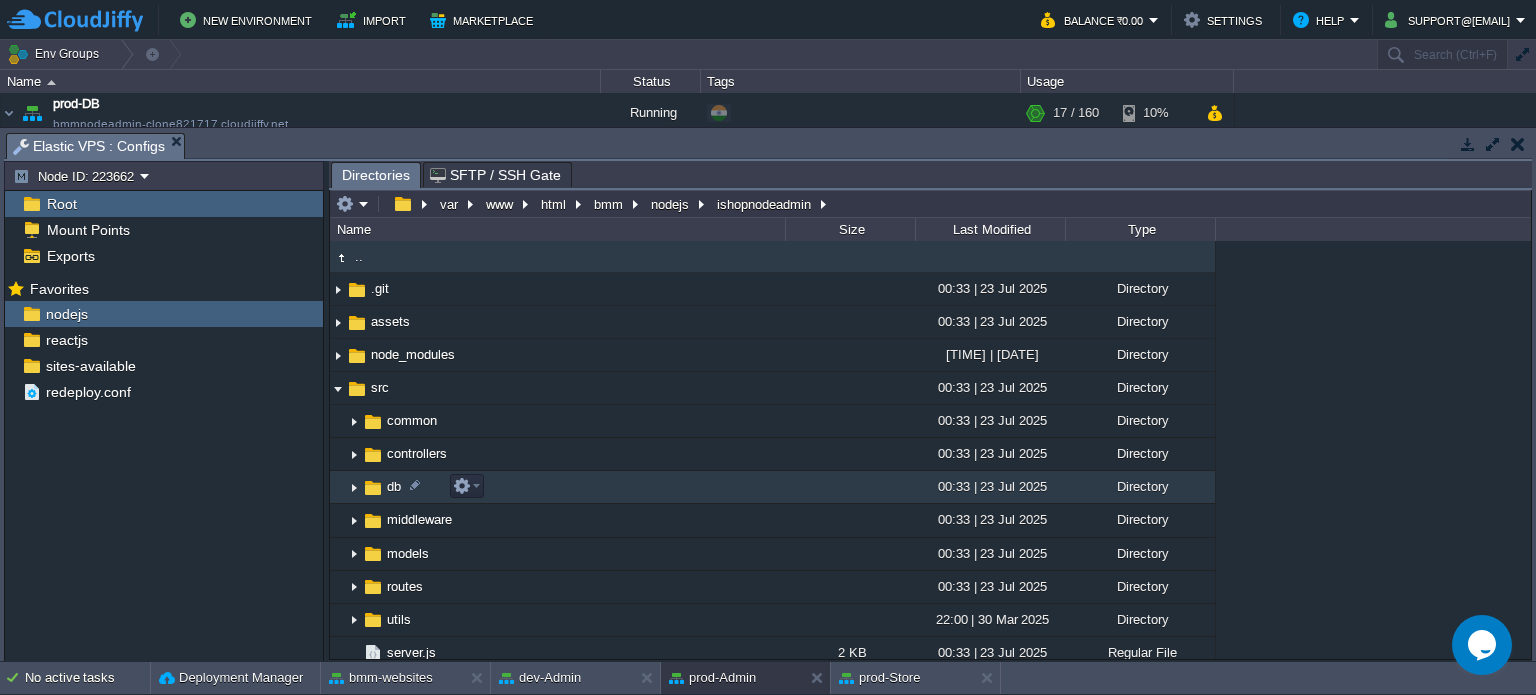 click on "db" at bounding box center [557, 487] 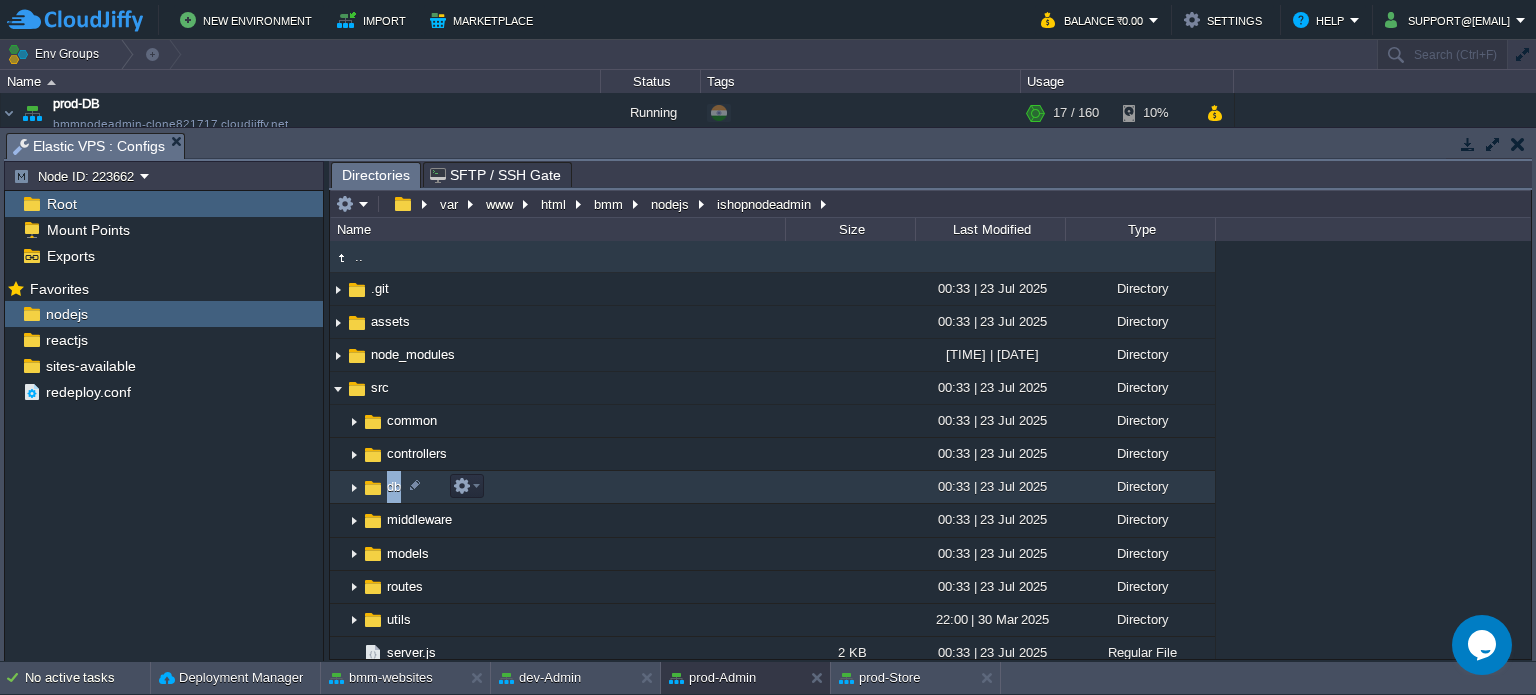 click on "db" at bounding box center (557, 487) 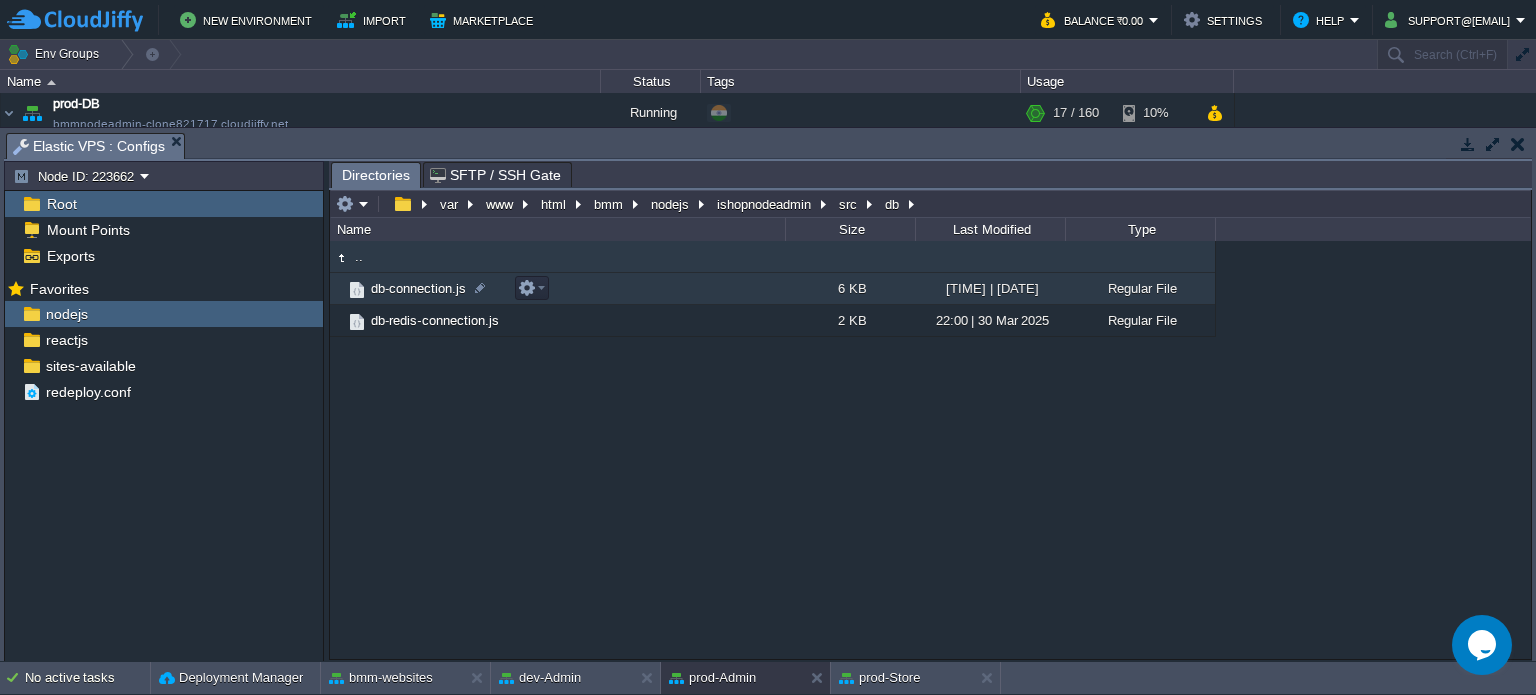 click on "db-connection.js" at bounding box center (418, 288) 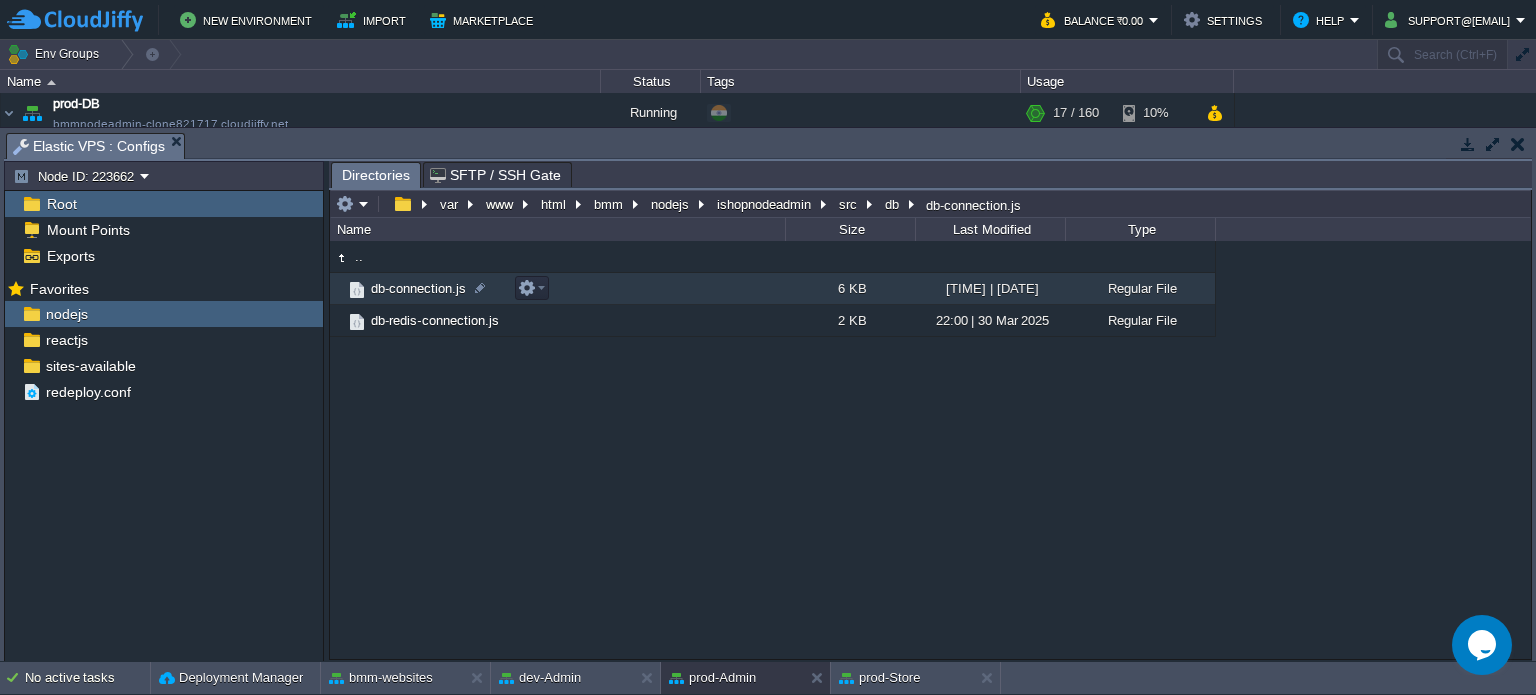 click on "db-connection.js" at bounding box center (418, 288) 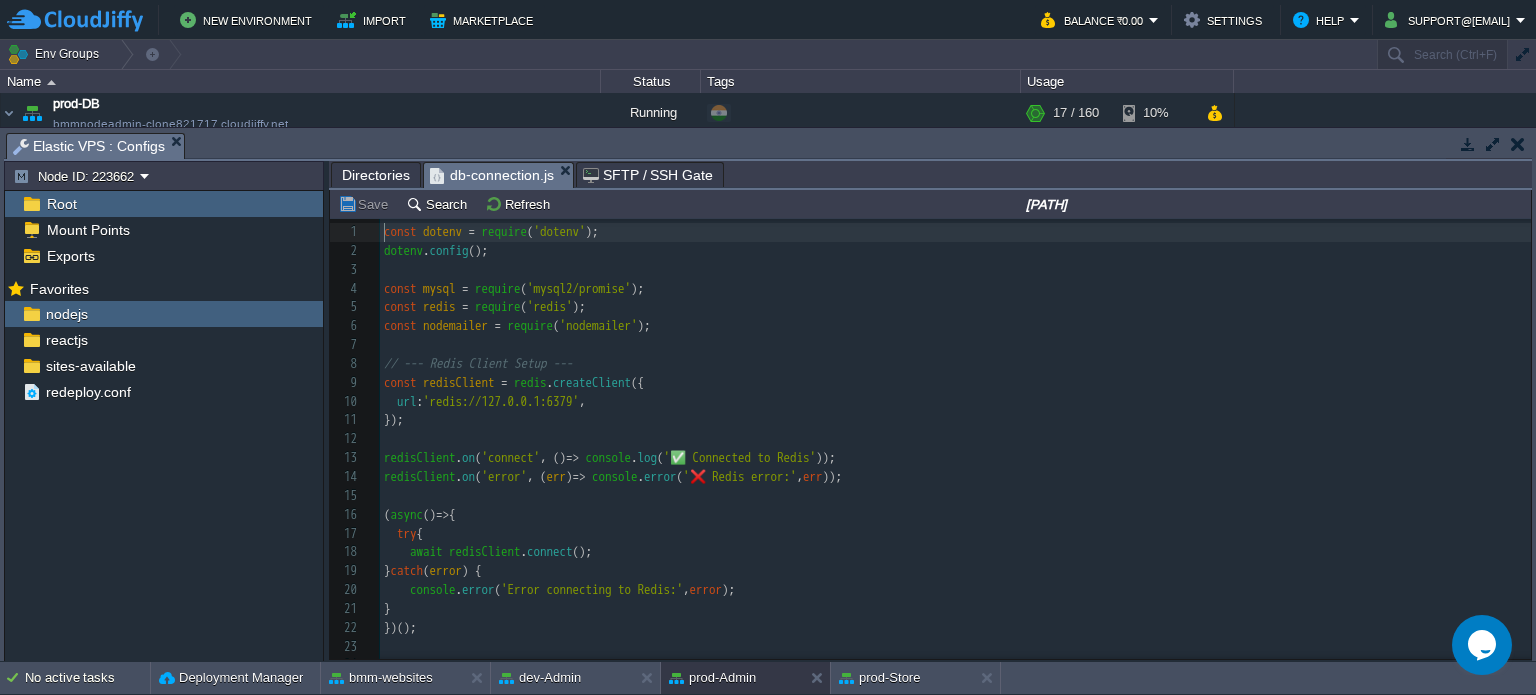 scroll, scrollTop: 6, scrollLeft: 0, axis: vertical 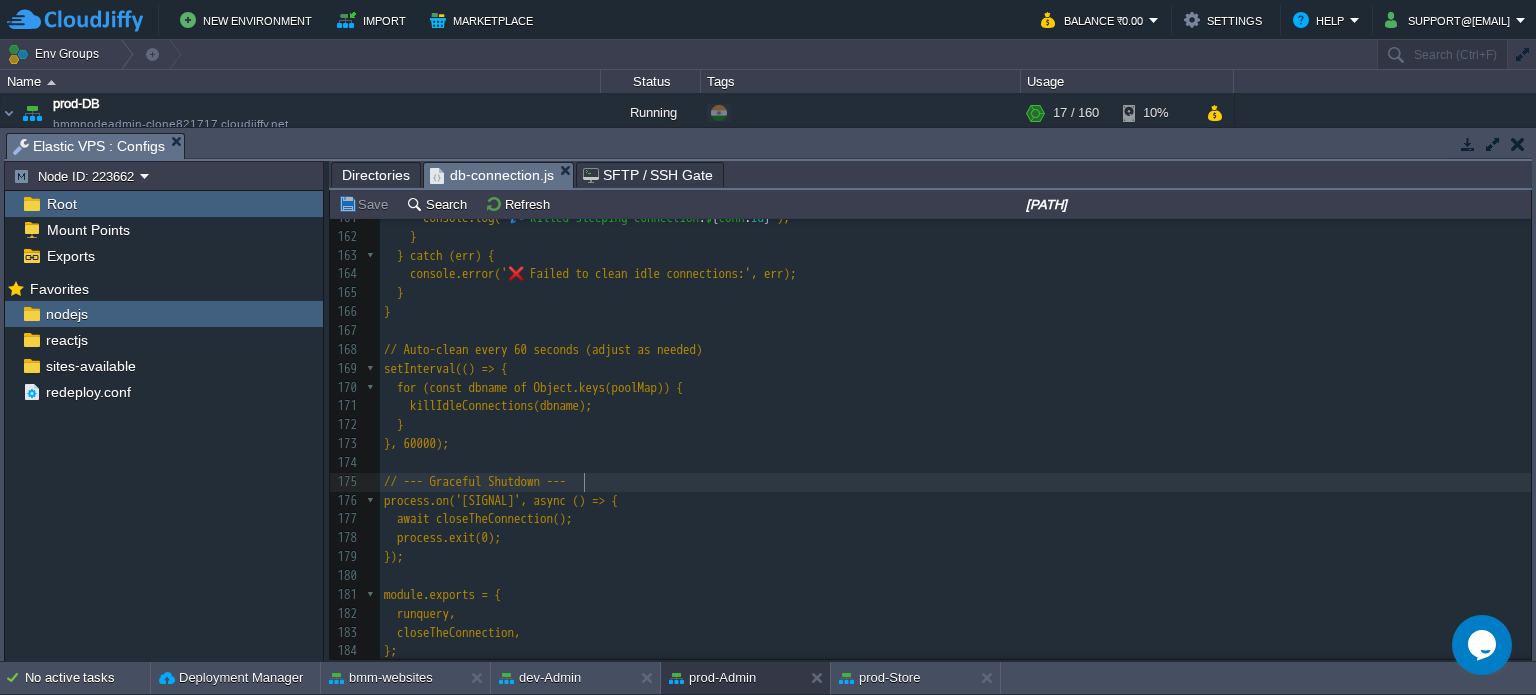 click on "// --- Graceful Shutdown ---" at bounding box center (955, 482) 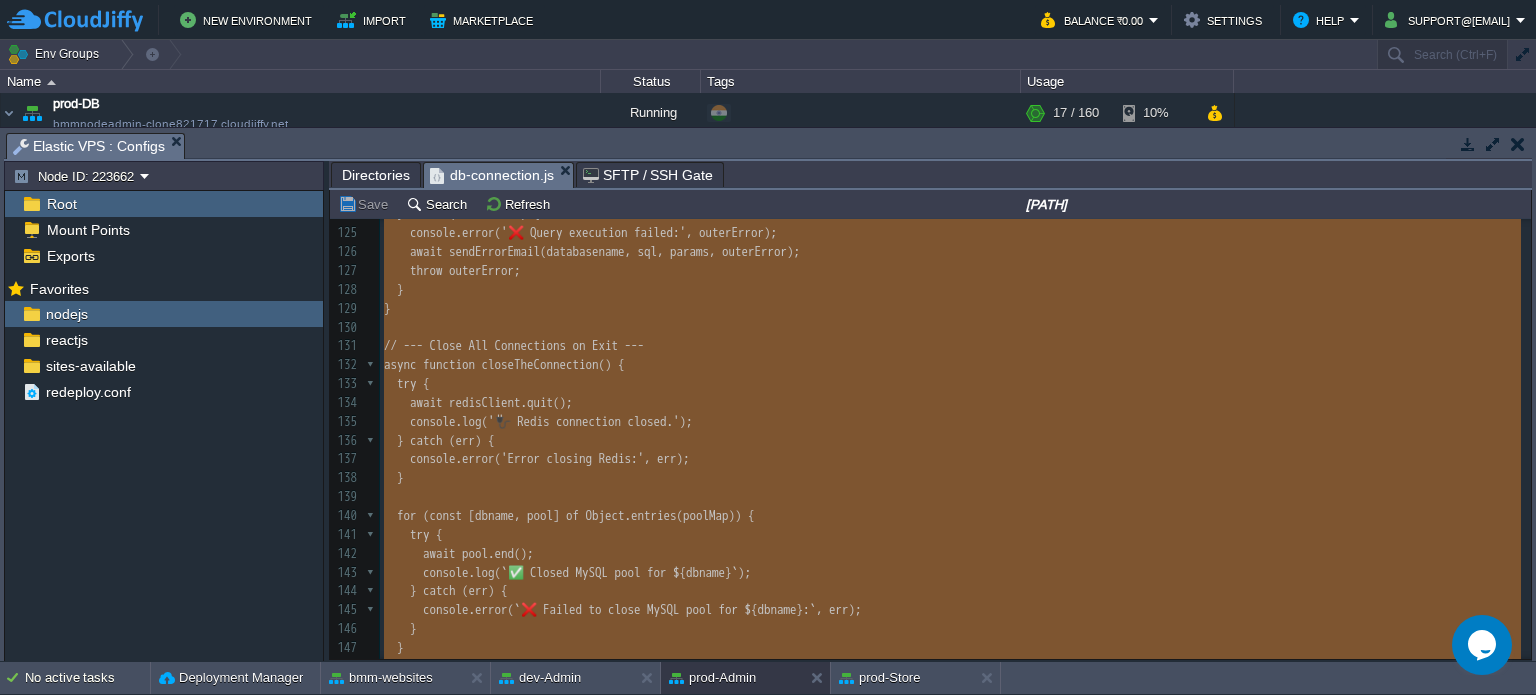 type on "-" 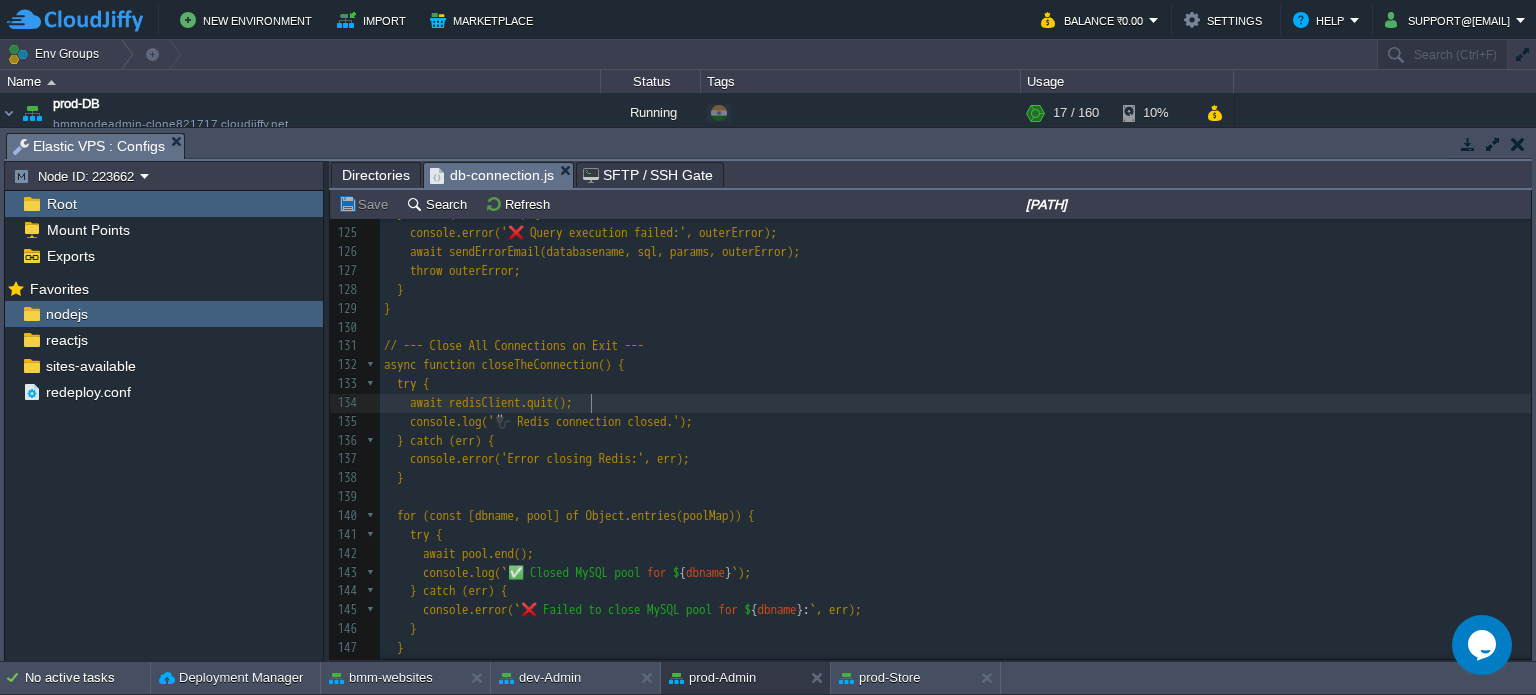 type on "-" 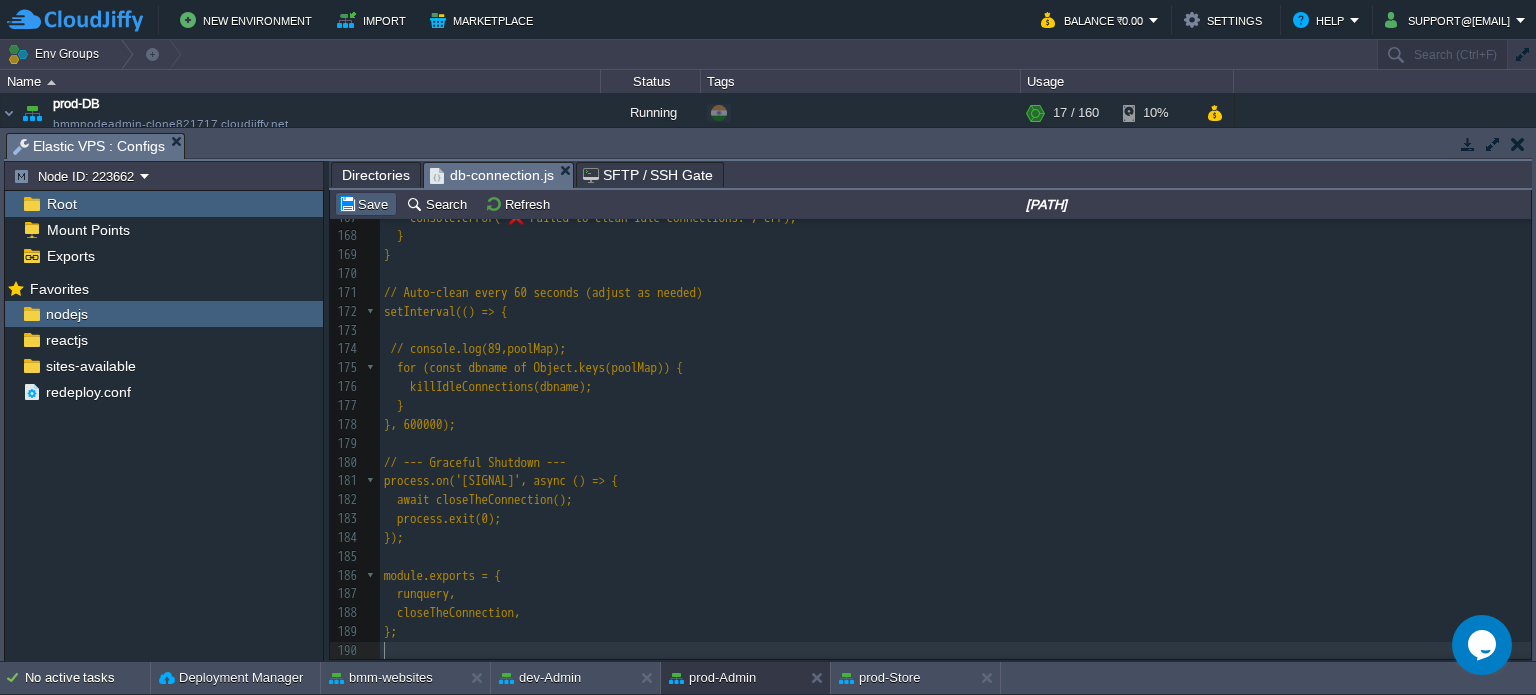 click on "Save" at bounding box center (366, 204) 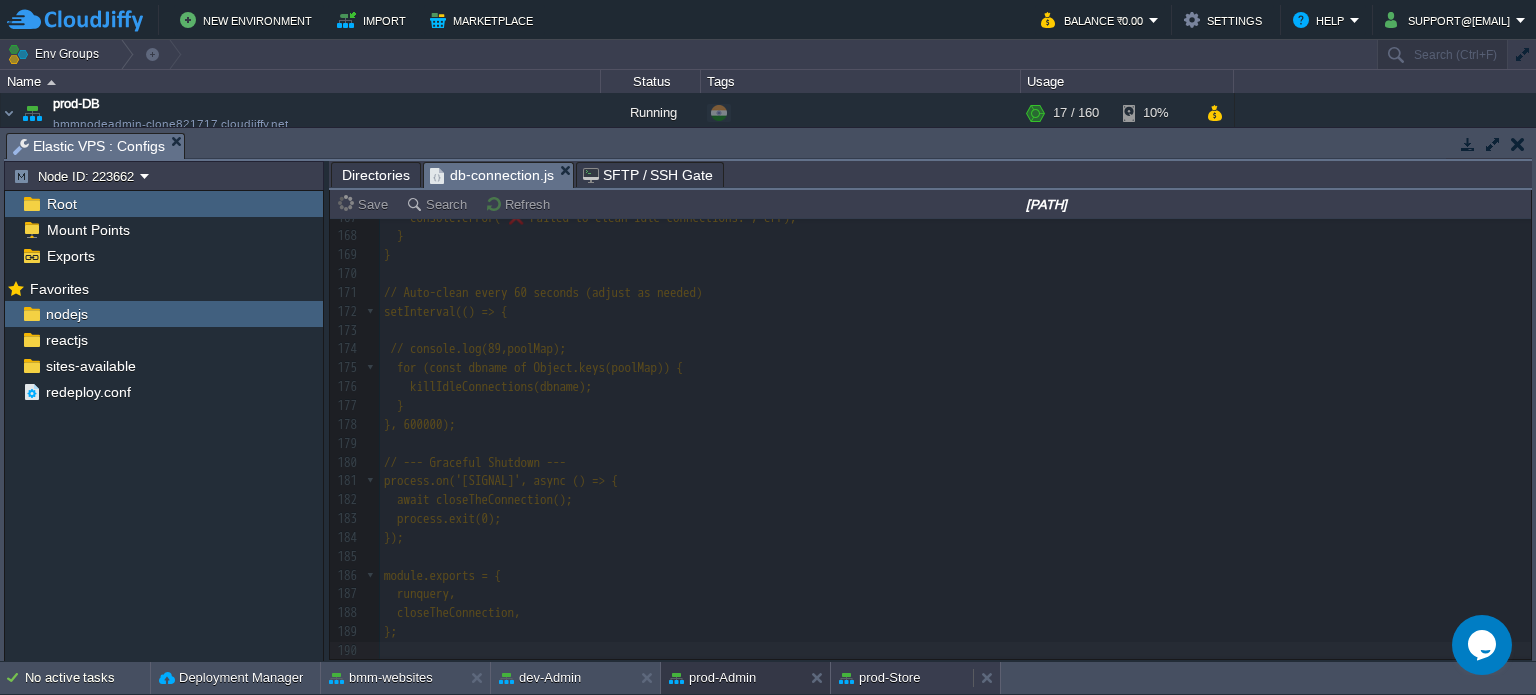 click on "prod-Store" at bounding box center (879, 678) 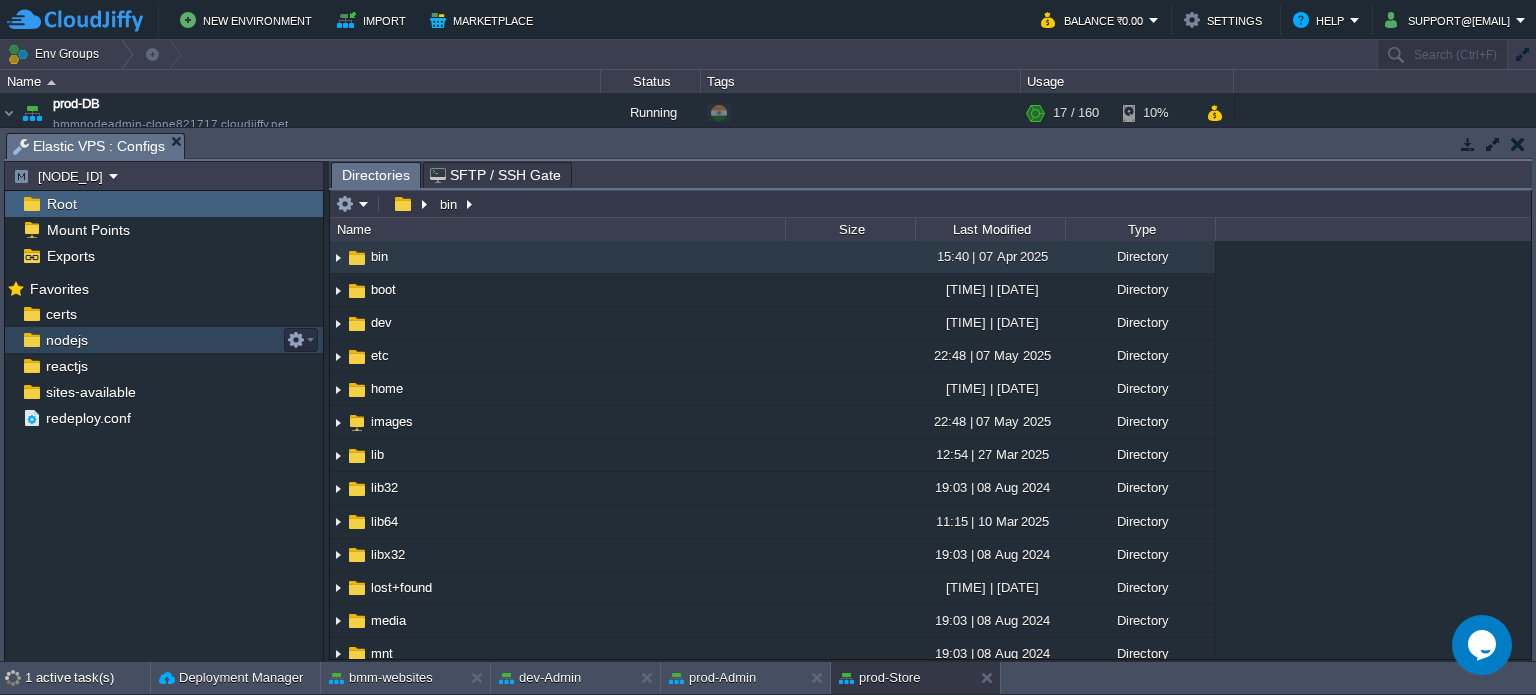 click on "nodejs" at bounding box center (66, 340) 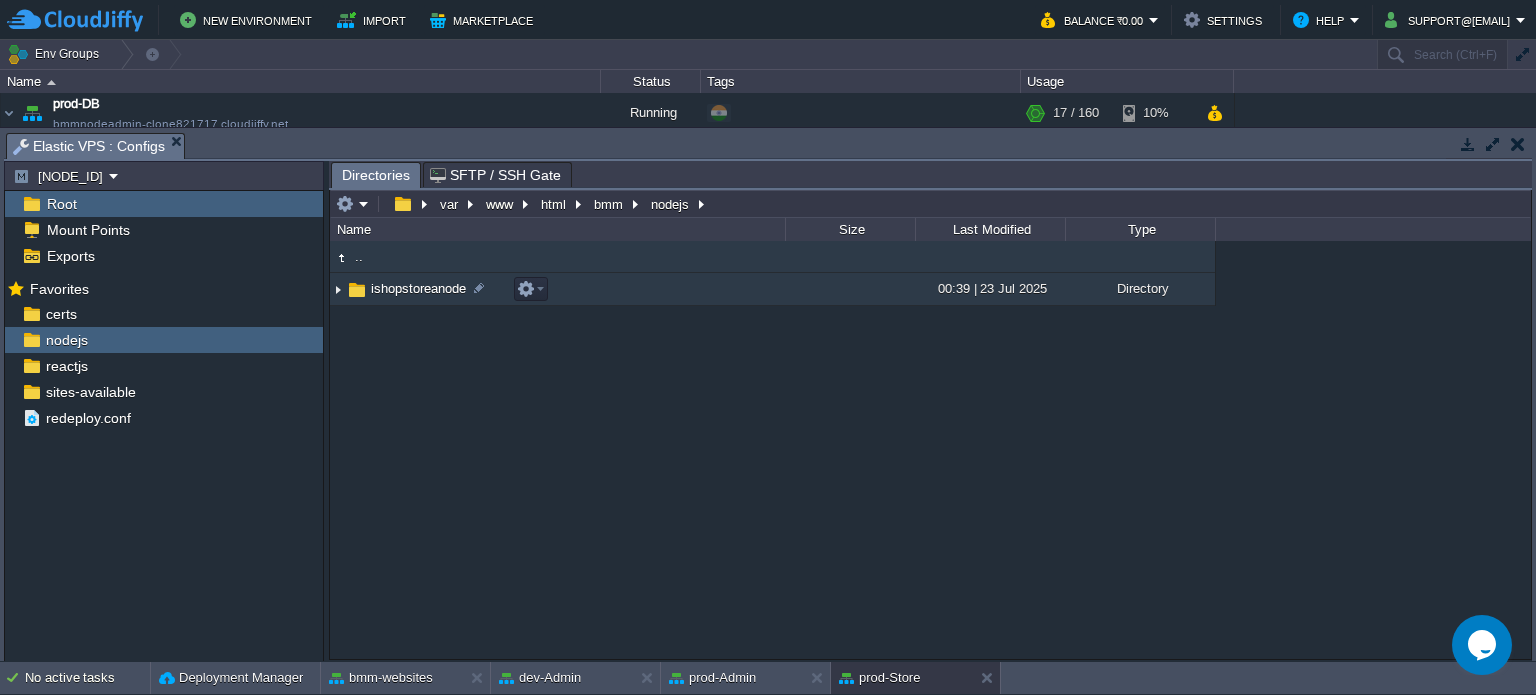 click on "ishopstoreanode" at bounding box center (418, 288) 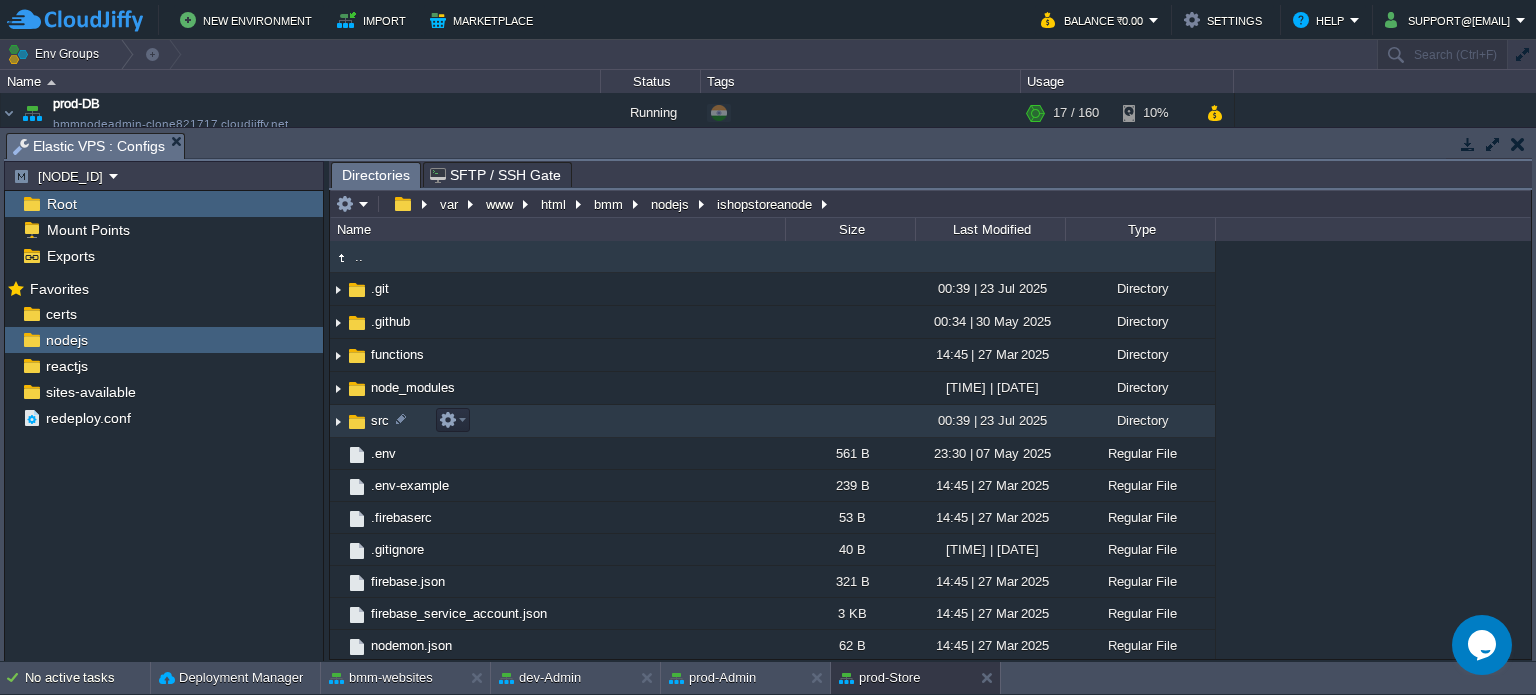 click on "src" at bounding box center [380, 420] 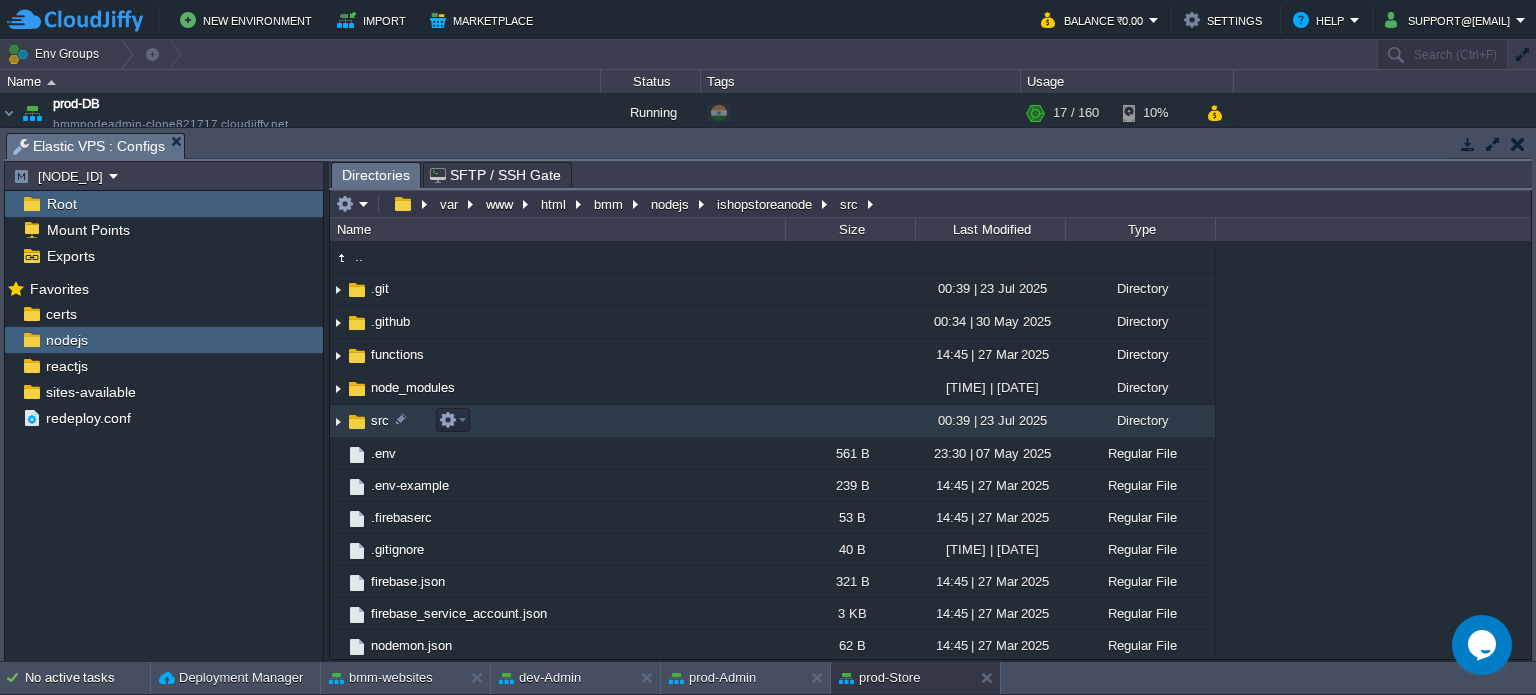 click on "src" at bounding box center (380, 420) 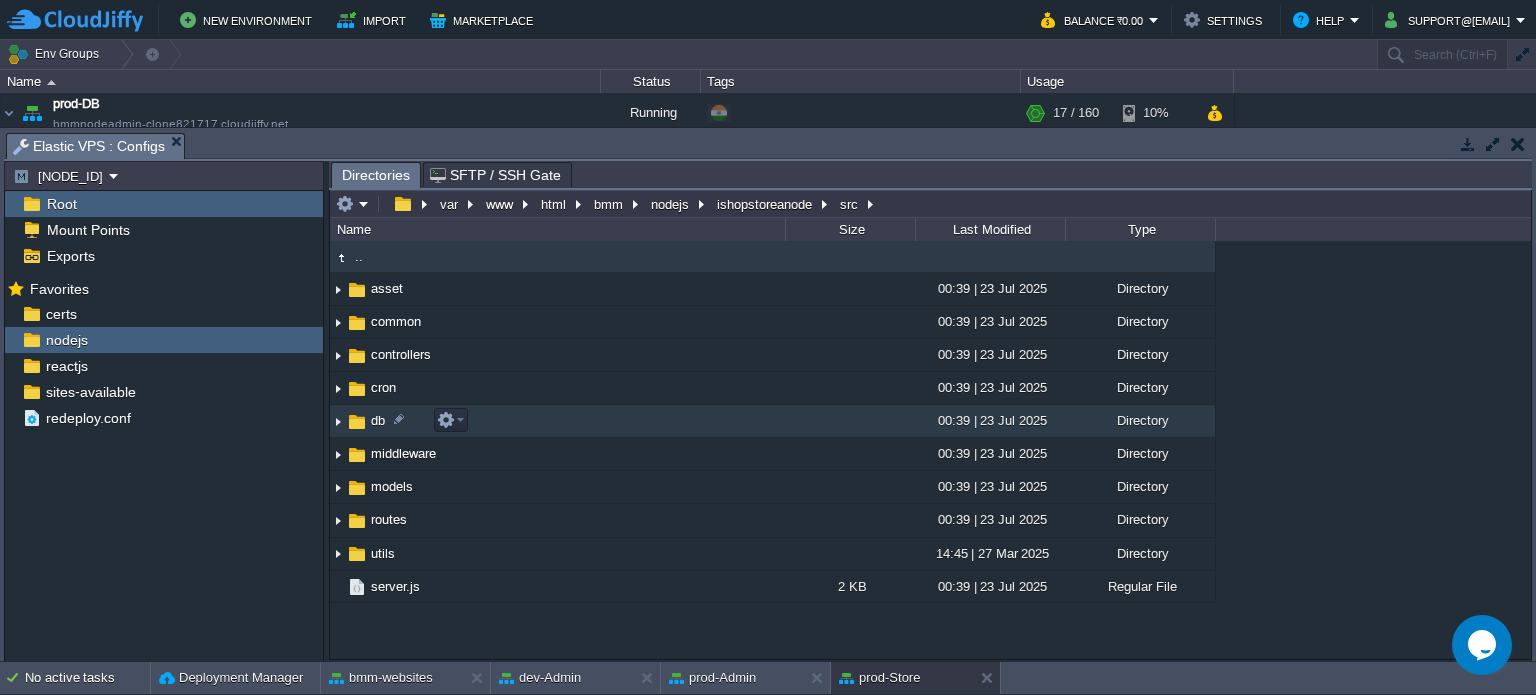 click on "db" at bounding box center (378, 420) 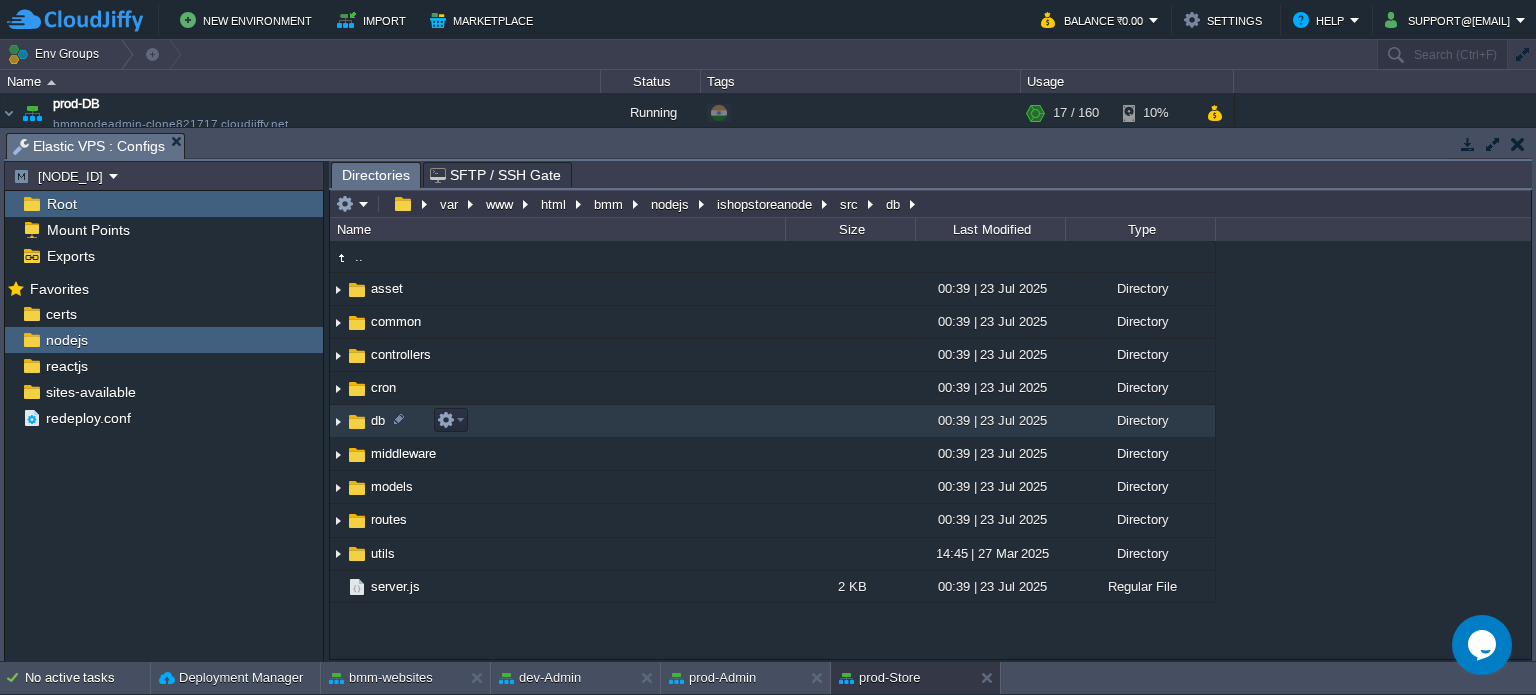 click on "db" at bounding box center [378, 420] 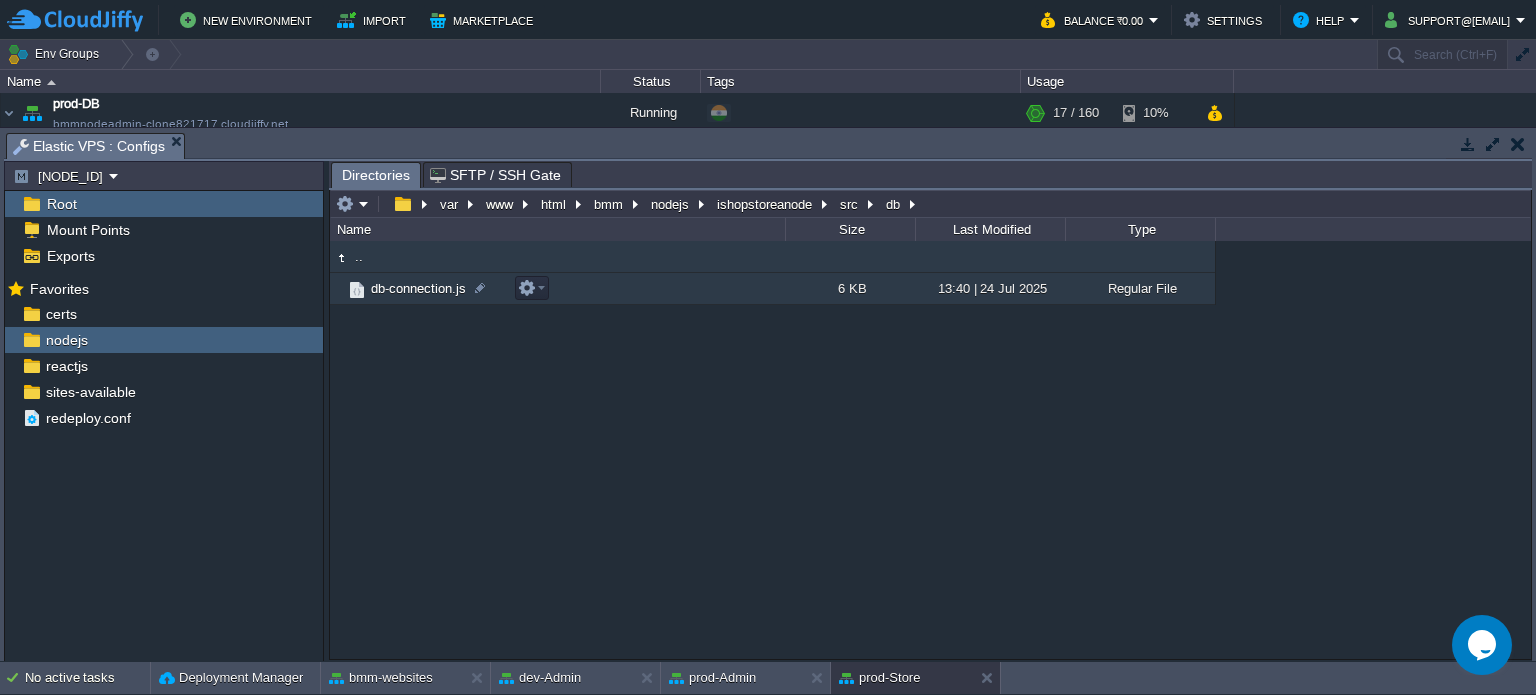 click on "db-connection.js" at bounding box center (418, 288) 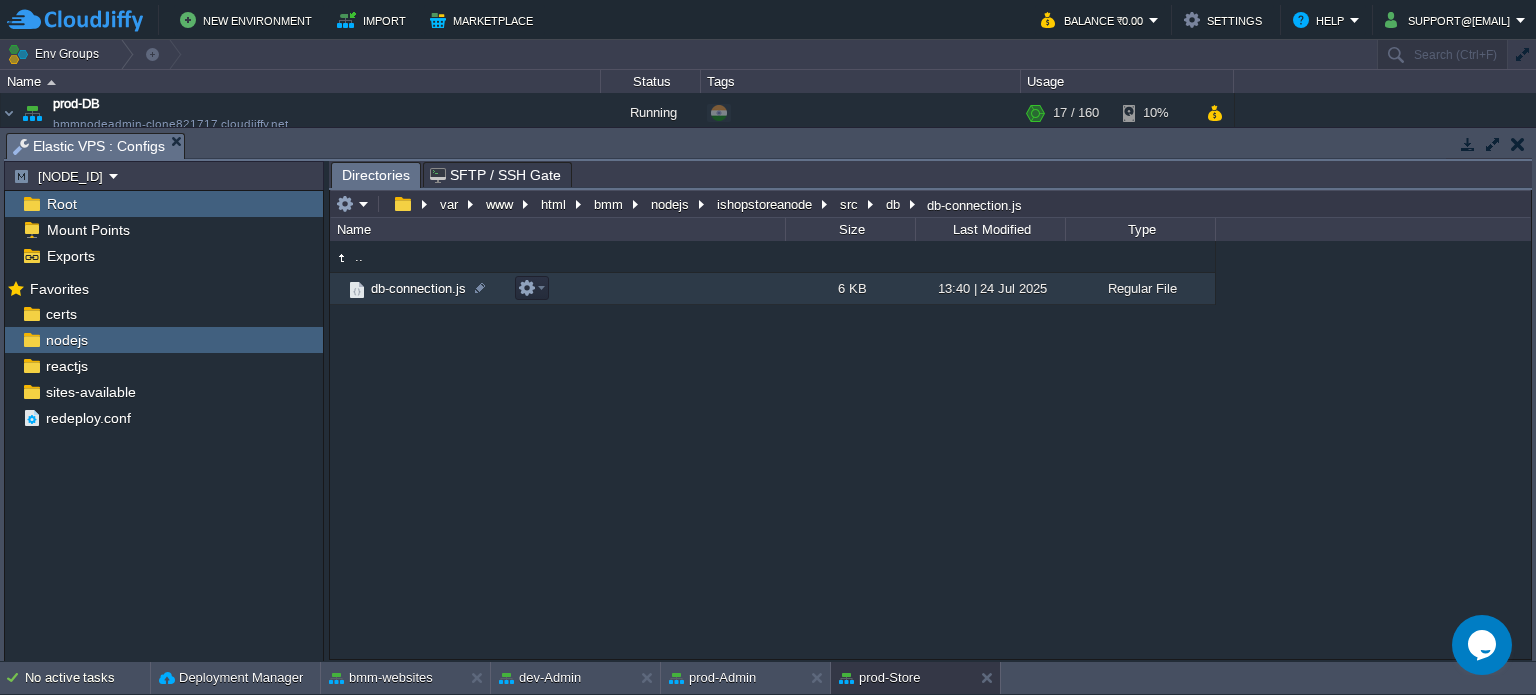 click on "db-connection.js" at bounding box center [418, 288] 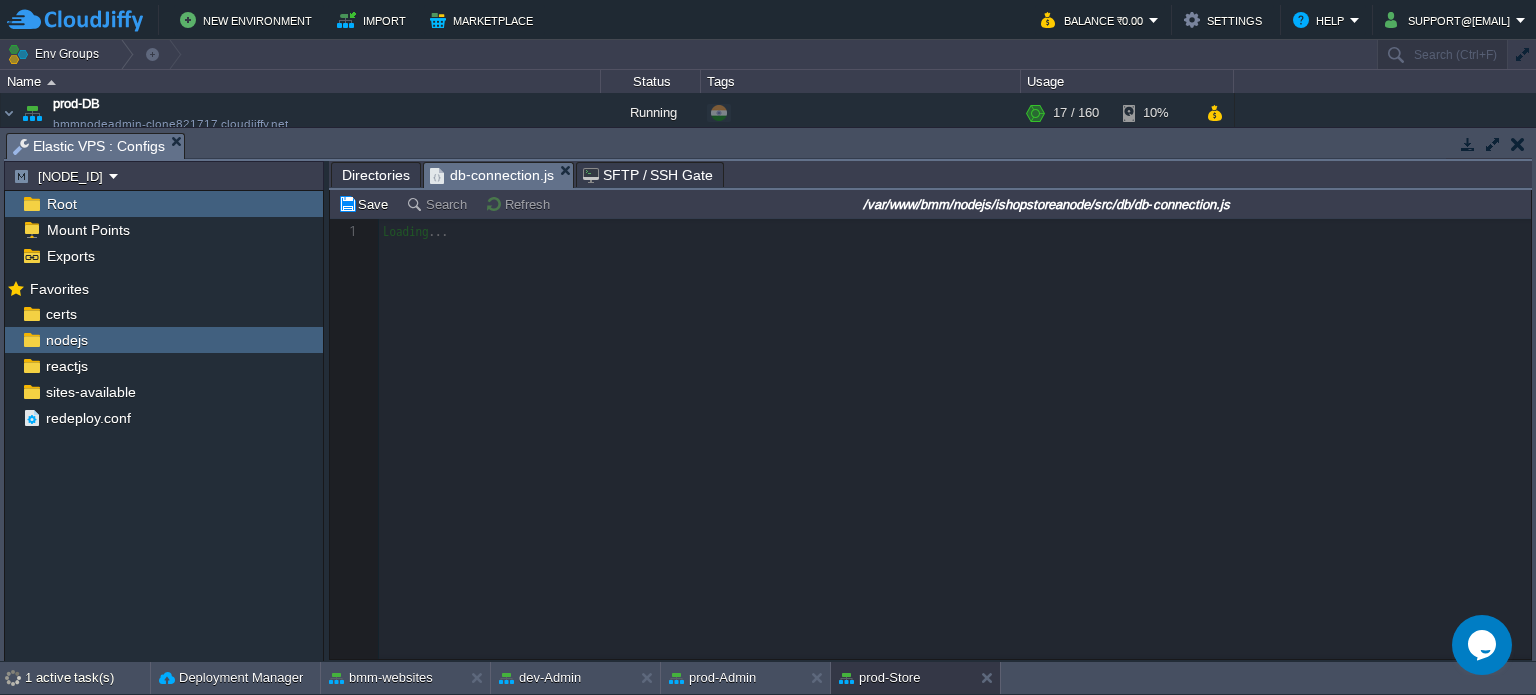 scroll, scrollTop: 6, scrollLeft: 0, axis: vertical 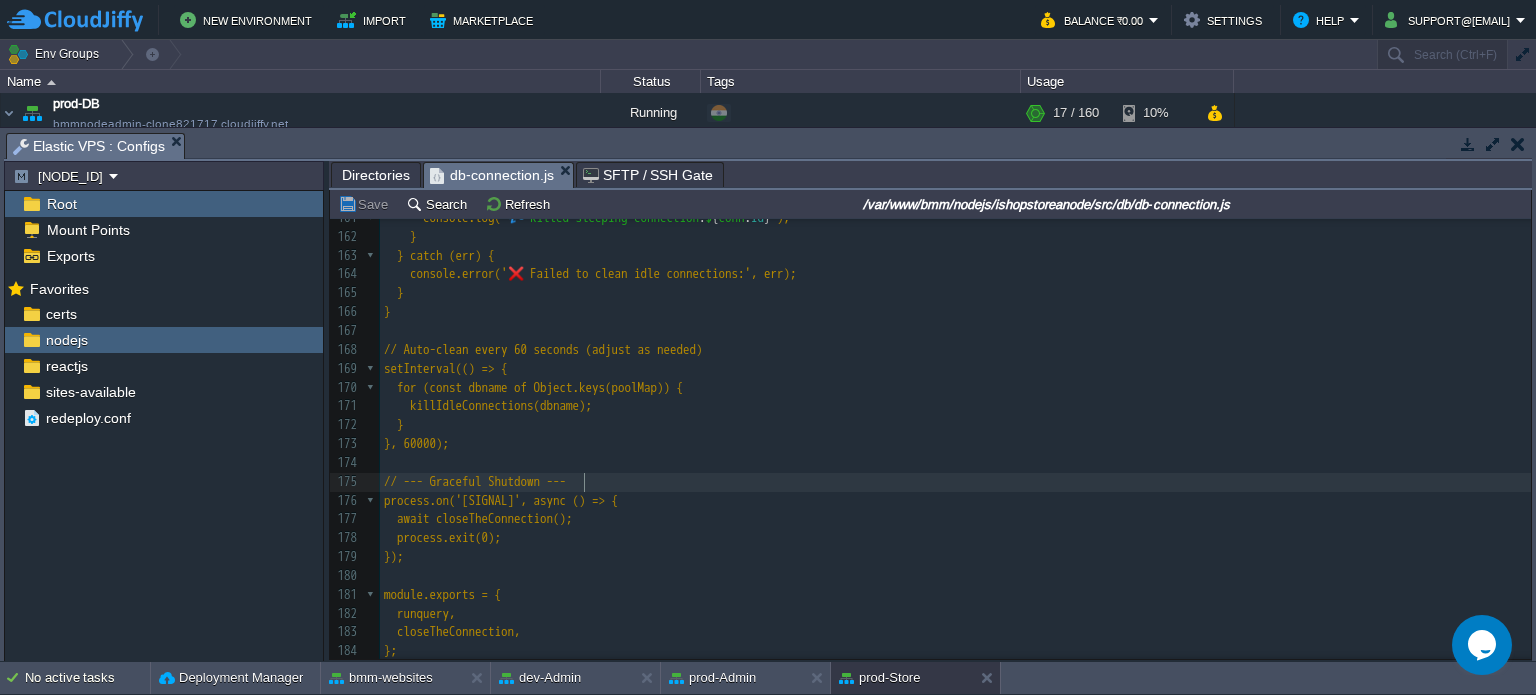 click on "process.on('[SIGNAL]', async () => {" at bounding box center [955, 501] 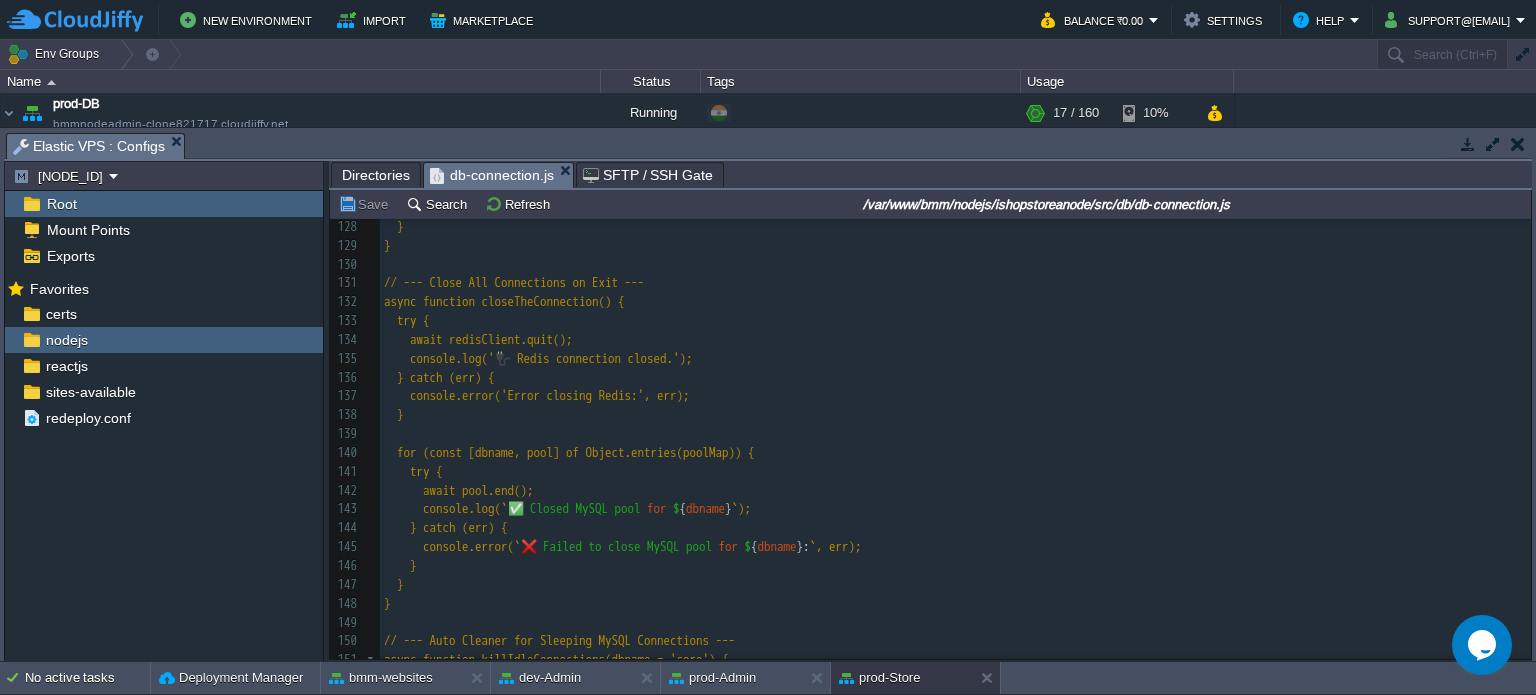 scroll, scrollTop: 2136, scrollLeft: 0, axis: vertical 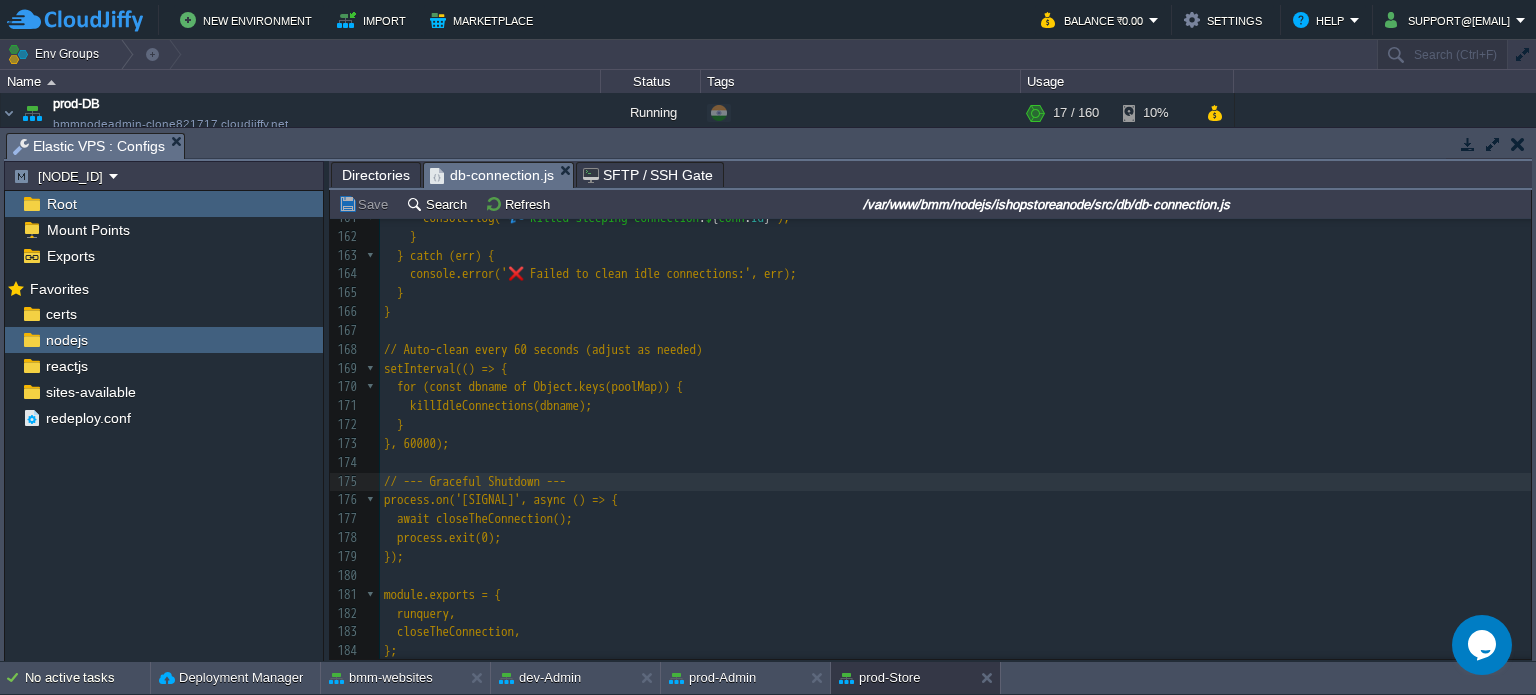 click on "}, 60000);" at bounding box center [416, 443] 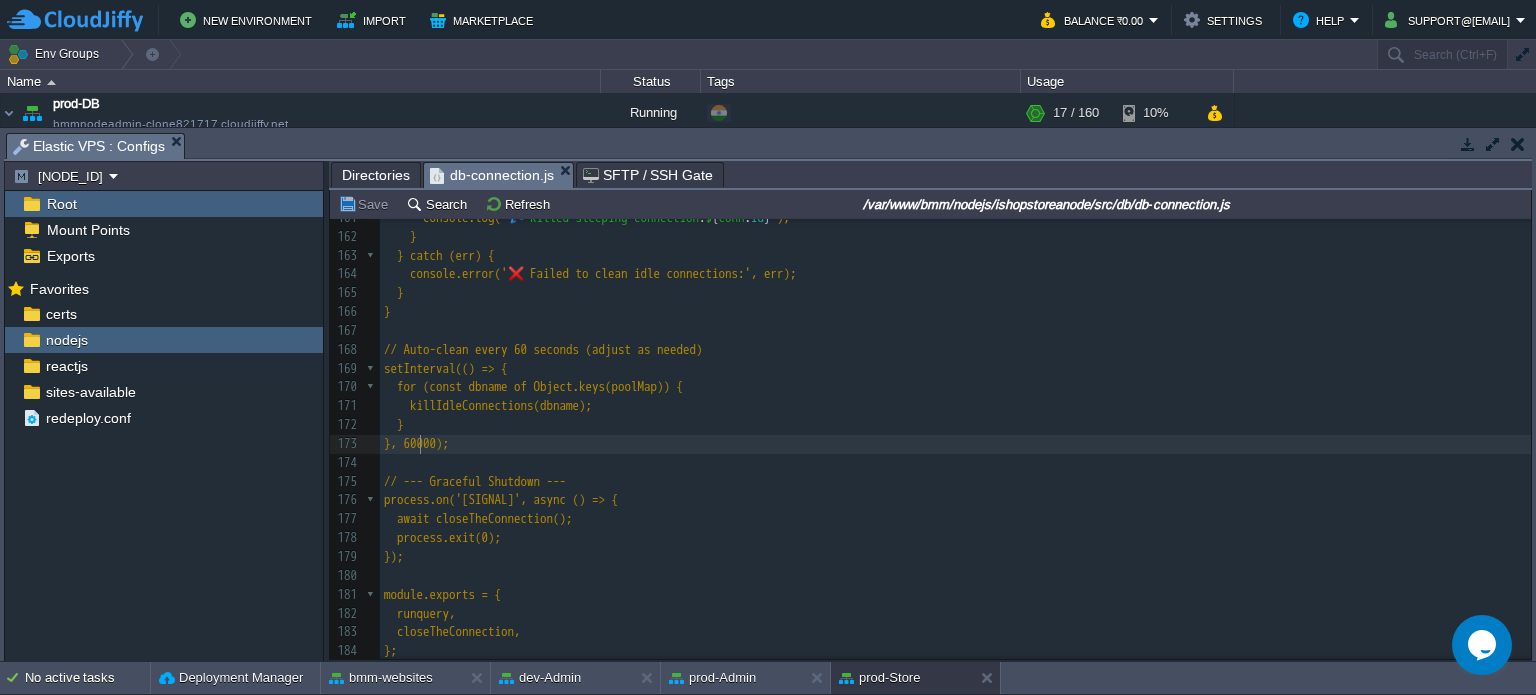 click on "x   135      console.log('🔌 Redis connection closed.'); 136    } catch (err) { 137      console.error('Error closing Redis:', err); 138    } 139 ​ 140    for (const [dbname, pool] of Object.entries(poolMap)) { 141      try { 142        await pool.end(); 143        console.log(` ✅   Closed   MySQL   pool   for   $ { dbname } `); 144      } catch (err) { 145        console.error(` ❌   Failed   to   close   MySQL   pool   for   $ { dbname }: `, err); 146      } 147    } 148 } 149 ​ 150 // --- Auto Cleaner for Sleeping MySQL Connections --- 151 async function killIdleConnections(dbname = 'core') { 152    const pool = getPool(dbname); 153    try { 154      const [rows] = await pool.query("SHOW PROCESSLIST"); 155      const sleepConnections = rows.filter((conn) => 156        conn.Command === 'Sleep' && conn.Time > 30 157      ); 158 ​ 159      for (const conn of sleepConnections) { 160        await pool.query(` KILL   $ { conn . Id } `); 161        console.log(` 💤   Killed" at bounding box center [955, 190] 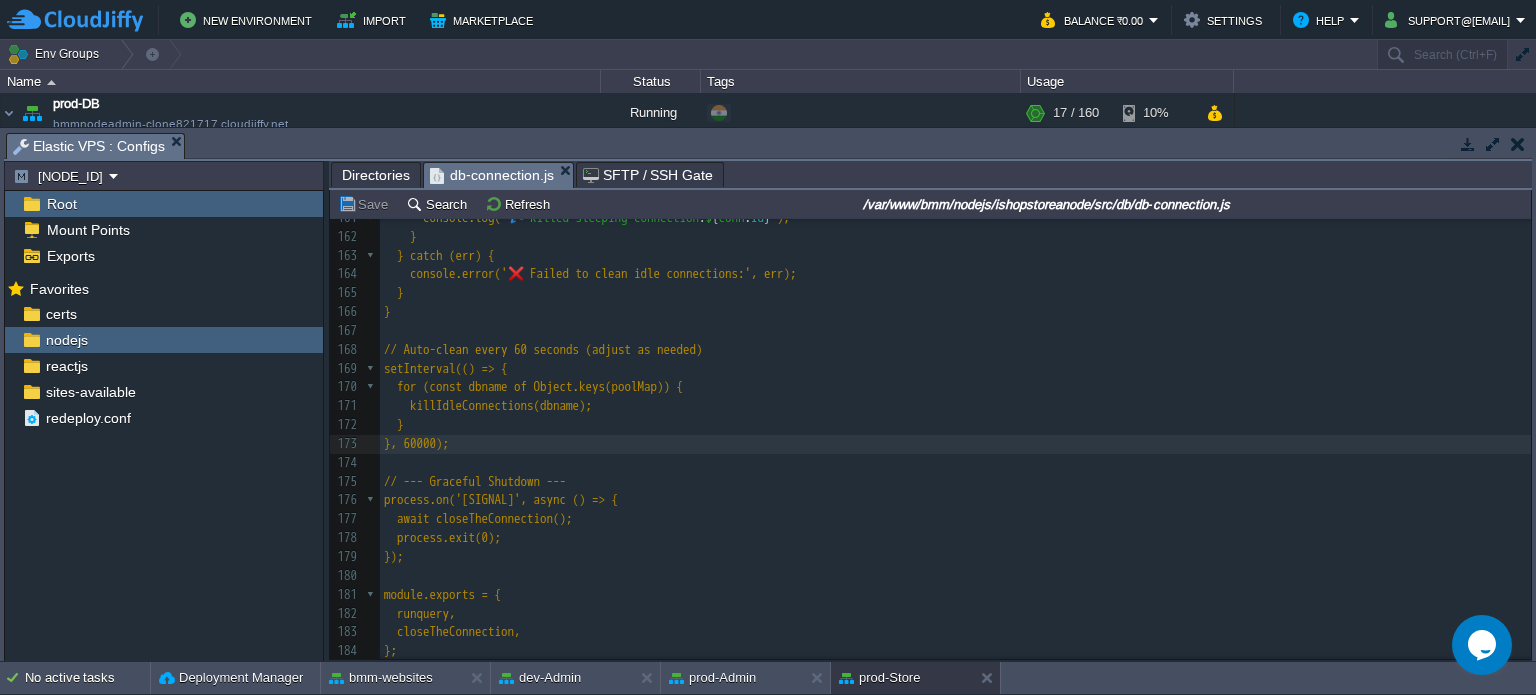 click on "}, 60000);" at bounding box center [955, 444] 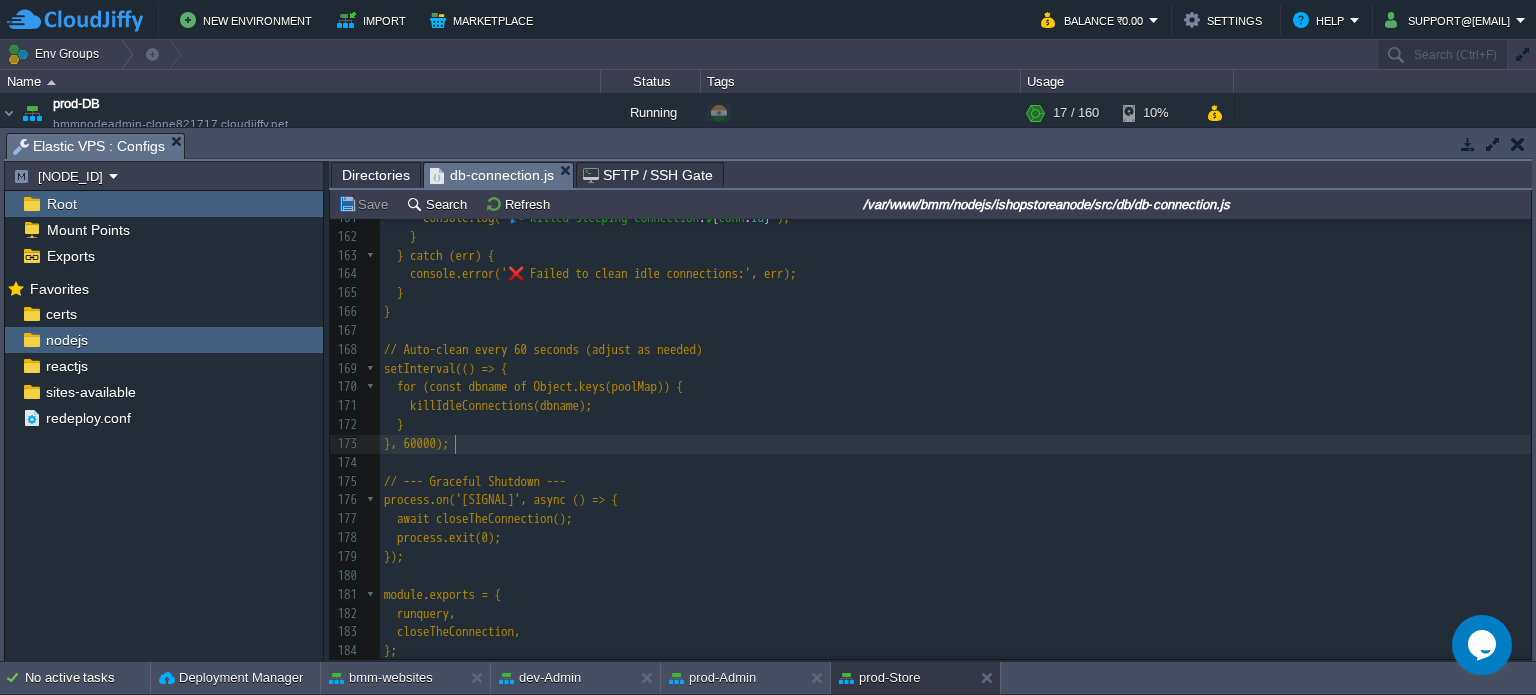 type on "-" 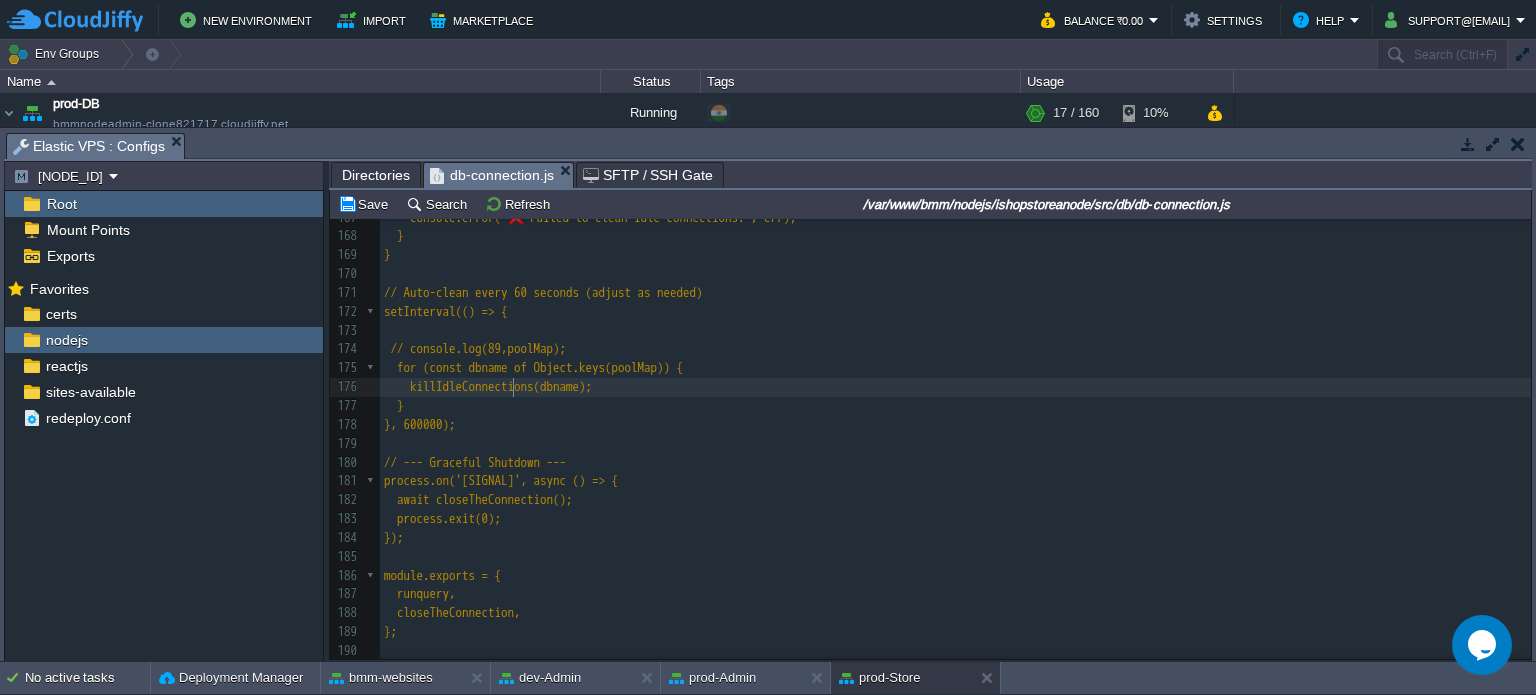 click on "xxxxxxxxxx const dotenv = require('dotenv'); // 600 seconds const [rows] = await pool.query("SHOW PROCESSLIST"); const sleepConnections = rows.filter((conn) => conn.Command === 'Sleep' && conn.Time > 600 ); for (const conn of sleepConnections) { await pool.query(` KILL ${conn.Id}`); console.log(` 💤 Killed sleeping connection: ${conn.Id}`); } } catch (err) { console.error('❌ Failed to clean idle connections:', err); } } // Auto-clean every 60 seconds (adjust as needed) setInterval(() => { // console.log(89,poolMap); for (const dbname of Object.keys(poolMap)) { killIdleConnections(dbname); } }, 600000); // --- Graceful Shutdown --- process.on('SIGINT', async () => { await closeTheConnection(); process.exit(0); }); module.exports = {" at bounding box center [955, 331] 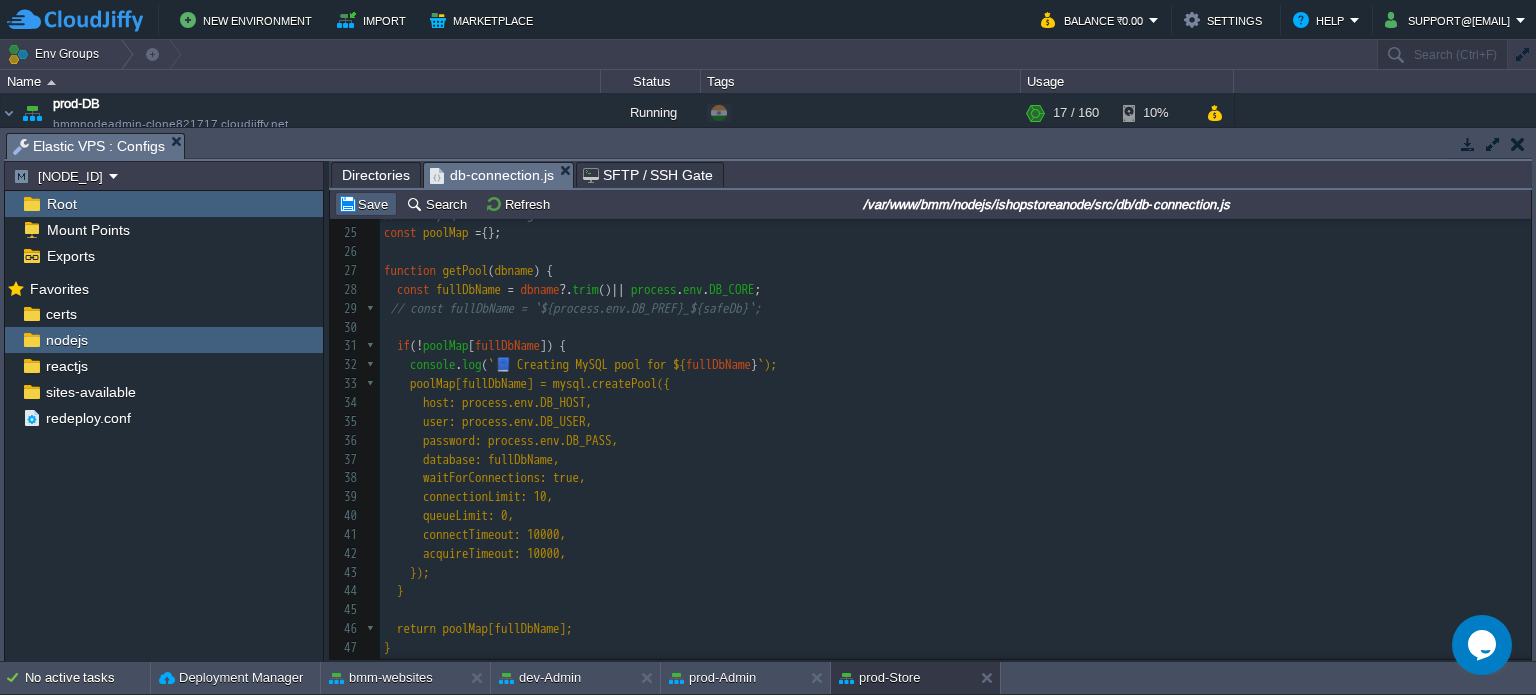 click on "Save" at bounding box center [366, 204] 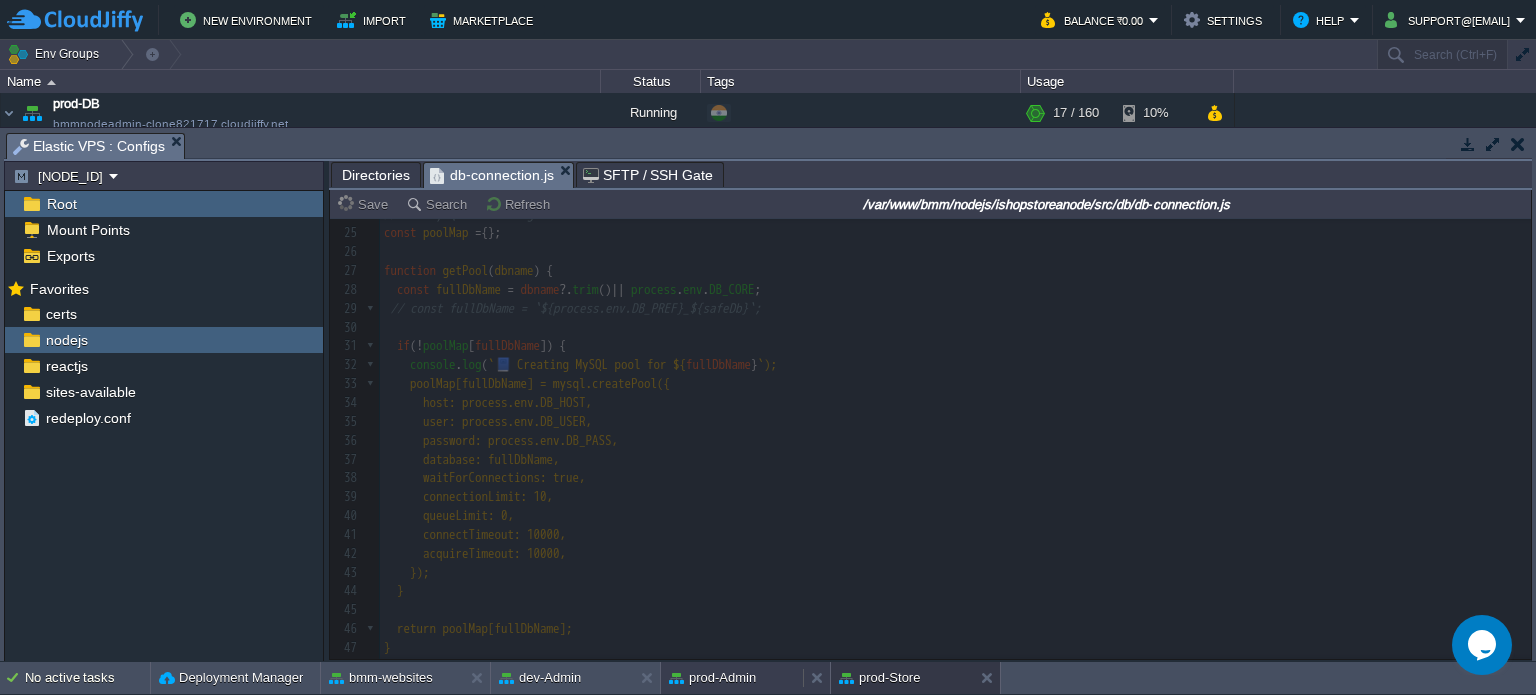 click on "prod-Admin" at bounding box center [712, 678] 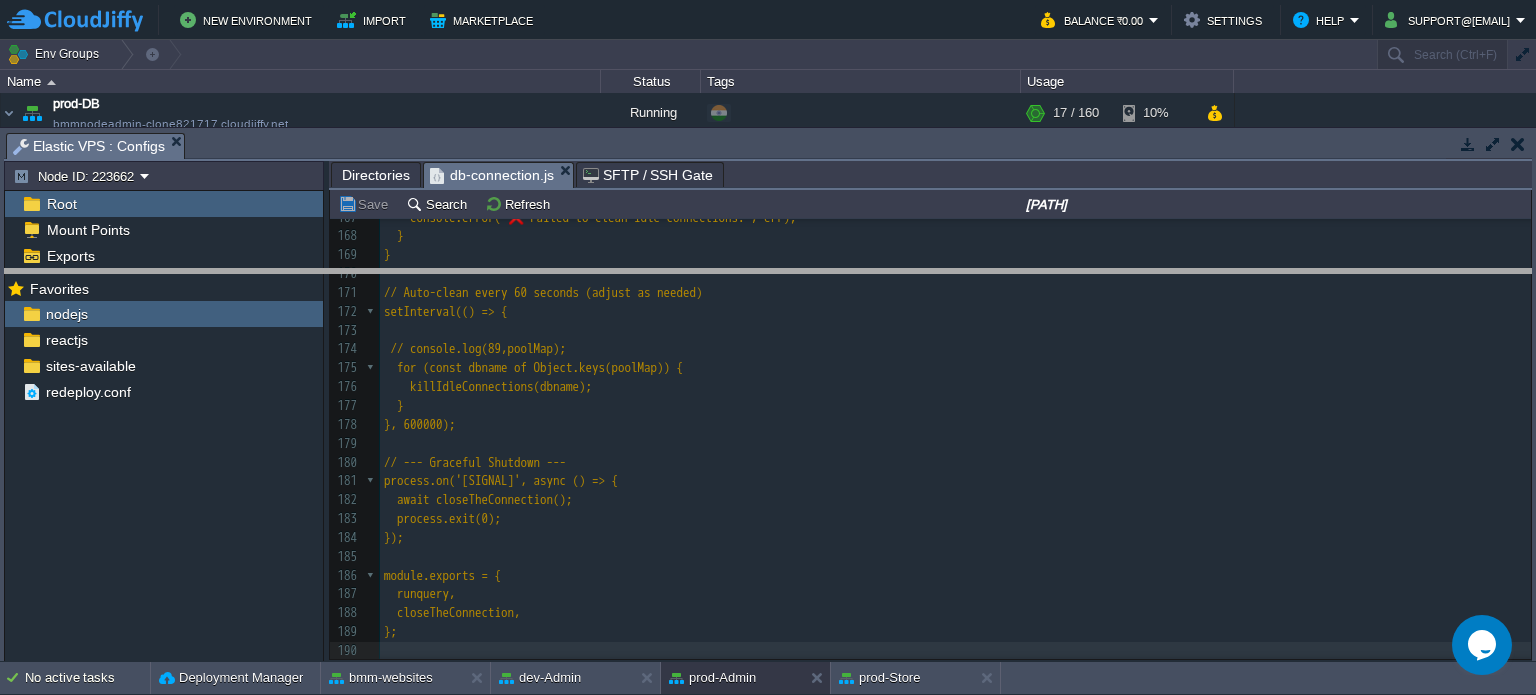 drag, startPoint x: 803, startPoint y: 155, endPoint x: 794, endPoint y: 381, distance: 226.17914 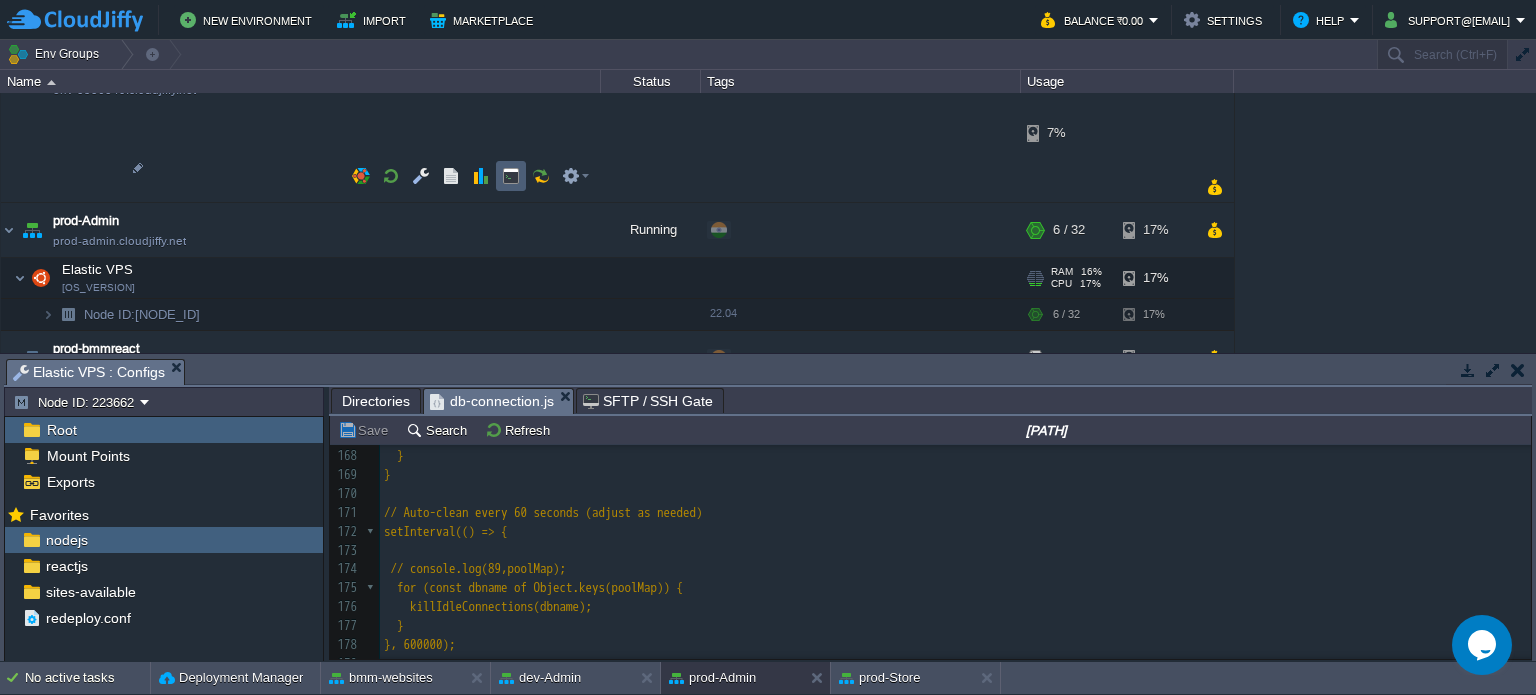 click at bounding box center [511, 176] 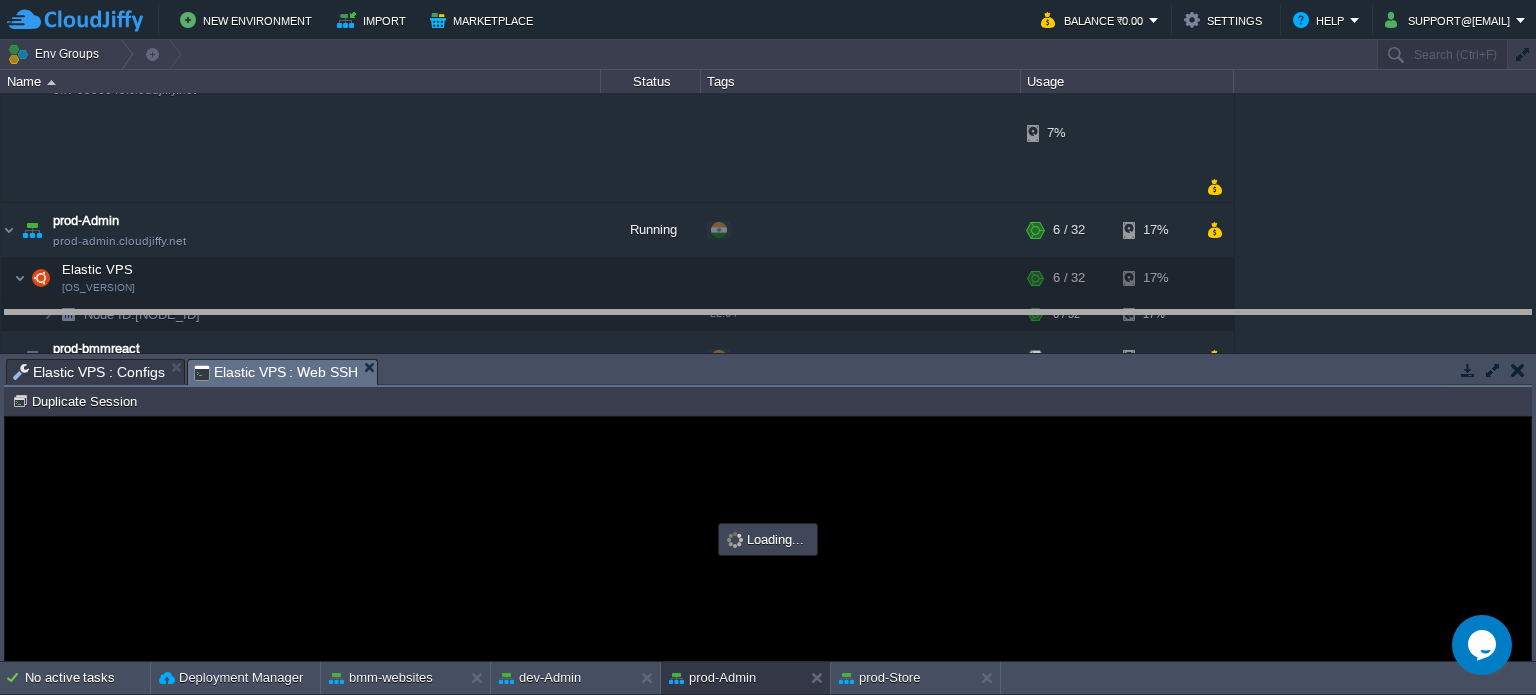drag, startPoint x: 716, startPoint y: 381, endPoint x: 670, endPoint y: 198, distance: 188.69287 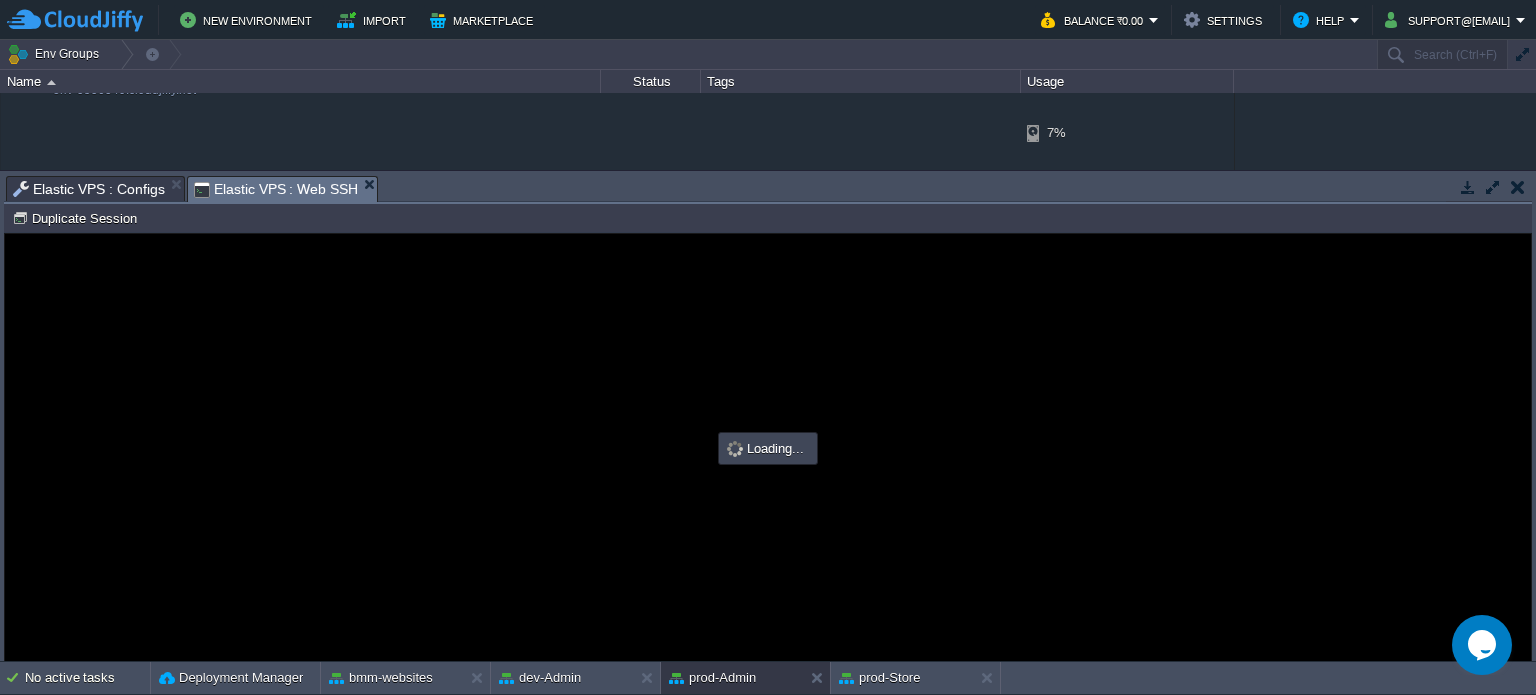 type on "#000000" 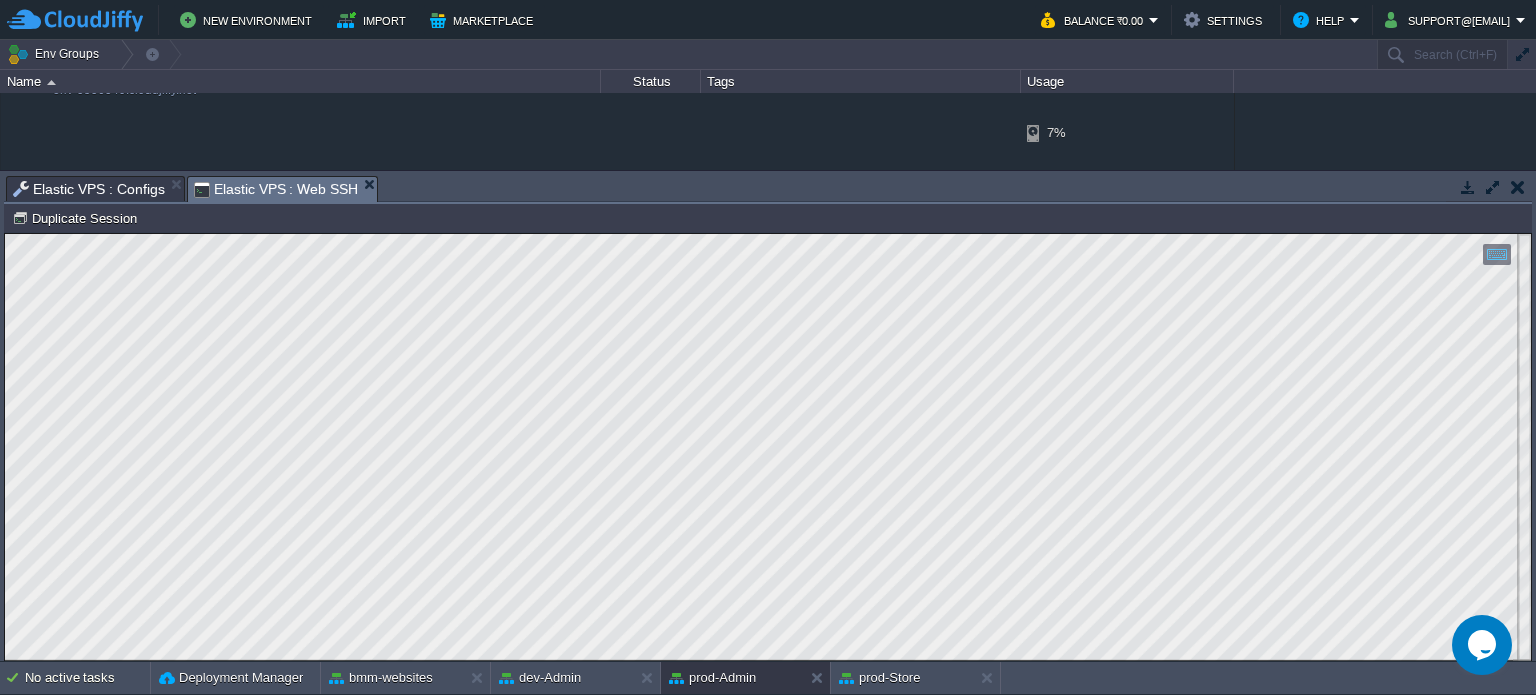 click on "Elastic VPS : Configs" at bounding box center (89, 189) 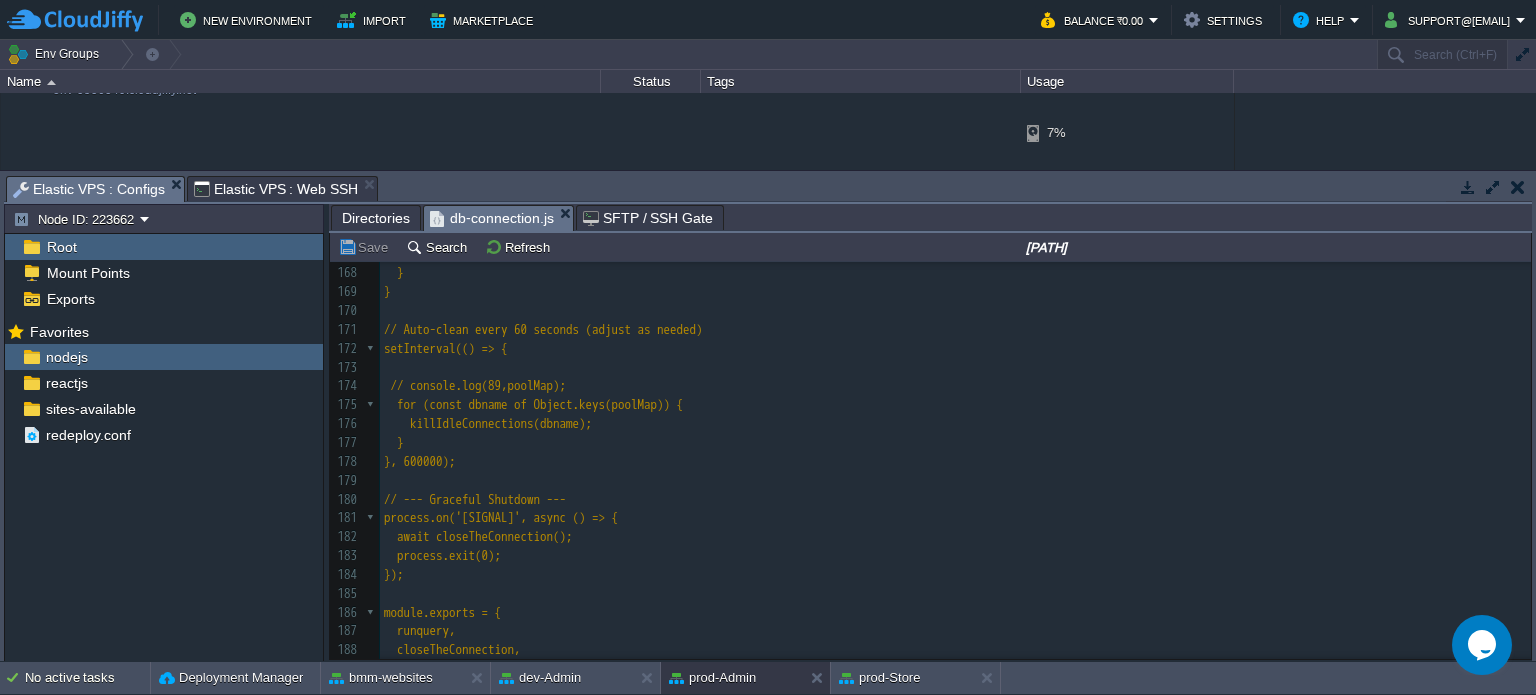 scroll, scrollTop: 3180, scrollLeft: 0, axis: vertical 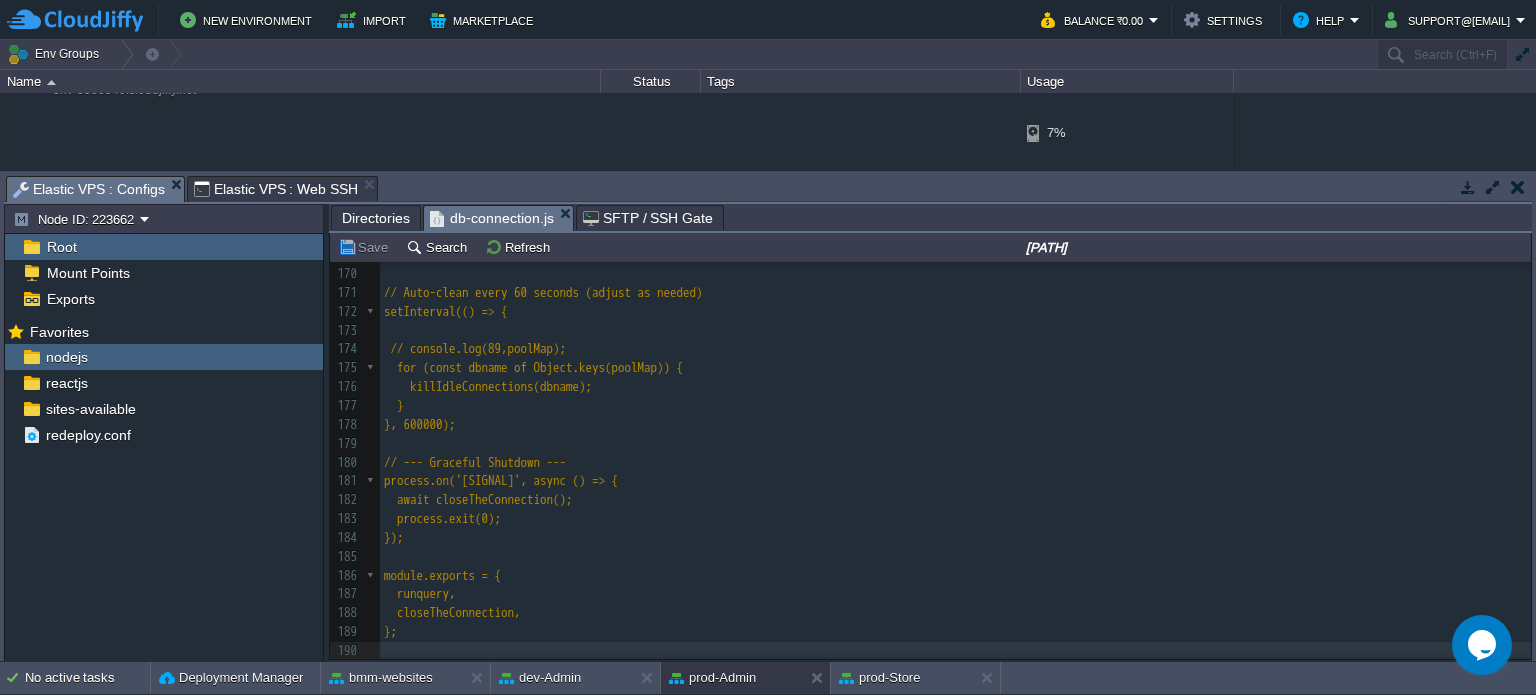 click on "xxxxxxxxxx 156 // 600 seconds 157 const [rows] = await pool.query("SHOW PROCESSLIST"); 158 const sleepConnections = rows.filter((conn) => 159 conn.Command === 'Sleep' && conn.Time > 600 160 ); 161 ​ 162 for (const conn of sleepConnections) { 163 await pool.query(` KILL ${conn.Id}`); 164 console.log(` 💤 Killed sleeping connection: ${conn.Id}`); 165 } 166 } catch (err) { 167 console.error('❌ Failed to clean idle connections:', err); 168 } 169 } 170 ​ 171 // Auto-clean every 60 seconds (adjust as needed) 172 setInterval(() => { 173 ​ 174 // console.log(89,poolMap); 175 for (const dbname of Object.keys(poolMap)) { 176 killIdleConnections(dbname); 177 } 178 }, 600000); 179 ​ 180 // --- Graceful Shutdown --- 181 process.on('SIGINT', async () => { 182 await closeTheConnection(); 183 process.exit(0); 184 }); 185 ​ 186 module.exports = {" at bounding box center [955, 331] 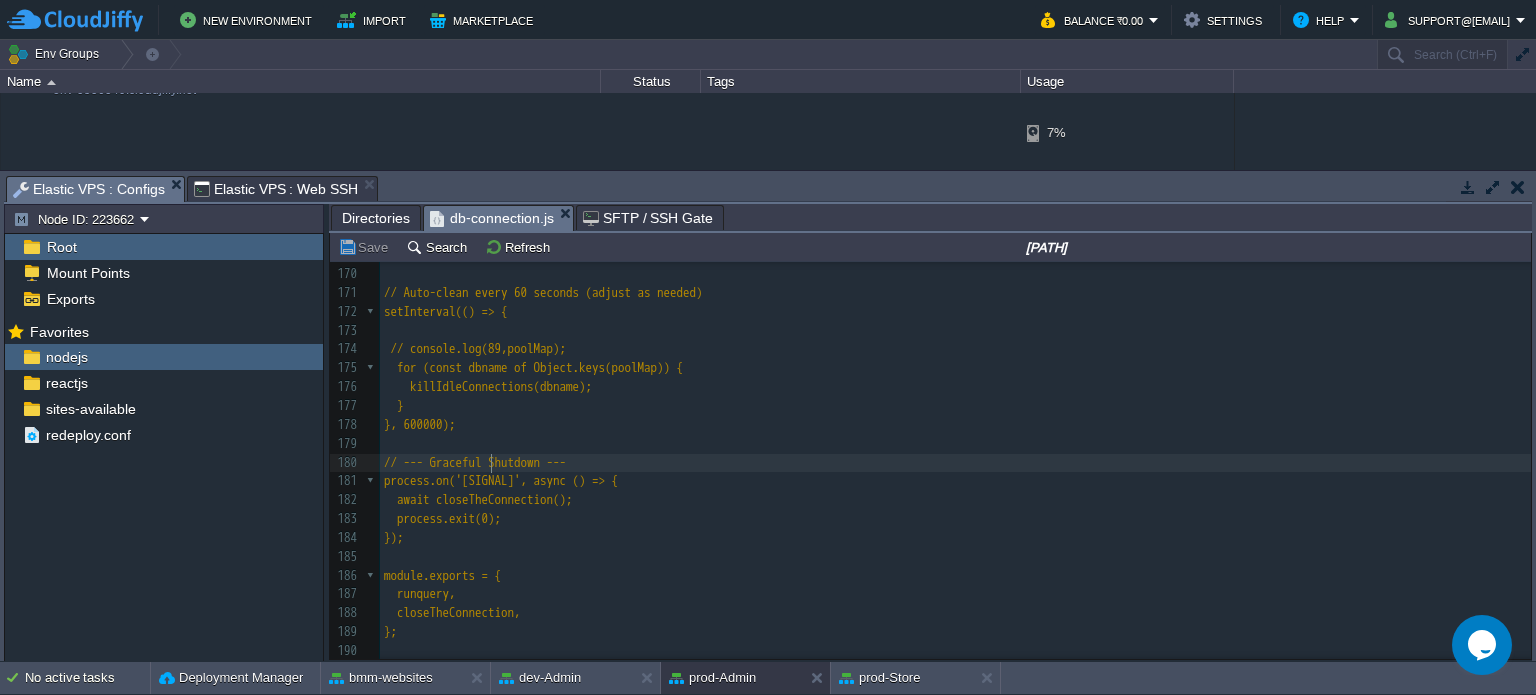 scroll, scrollTop: 3100, scrollLeft: 0, axis: vertical 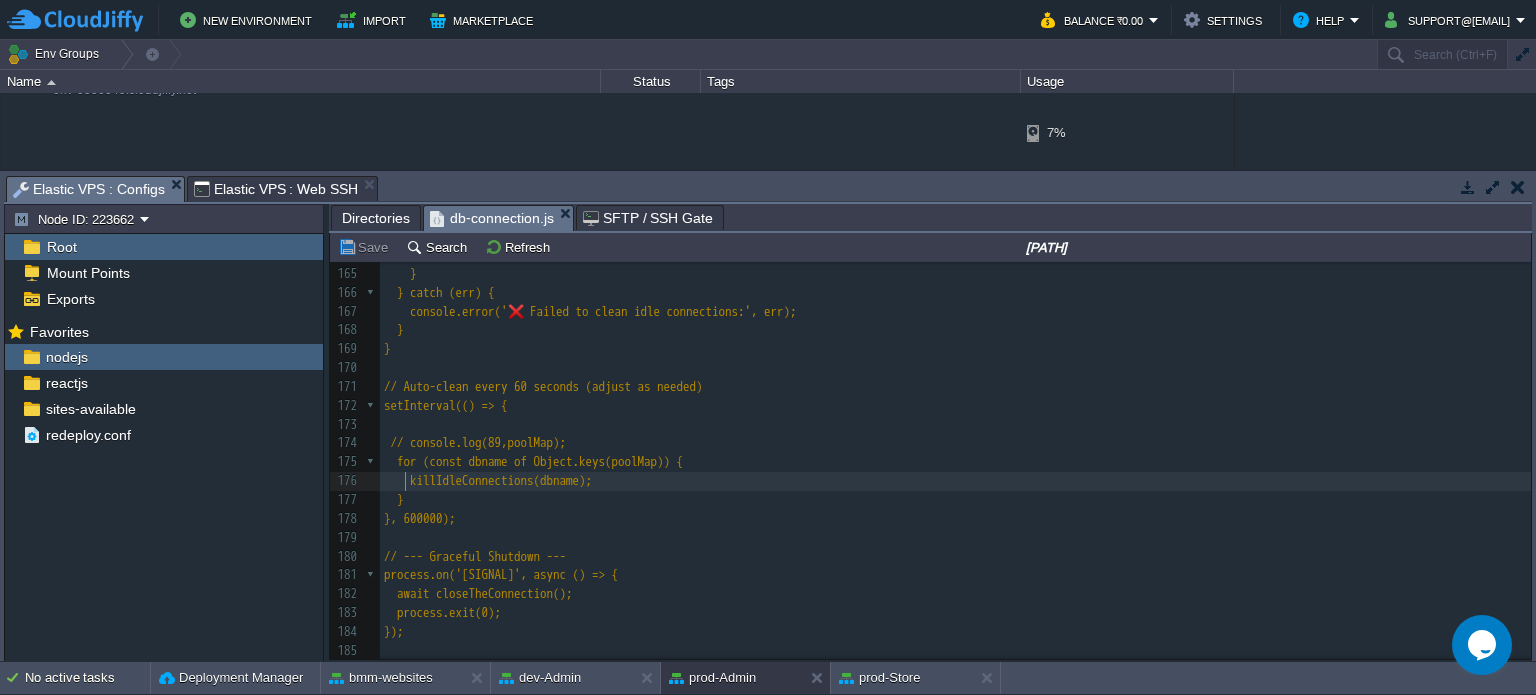 click at bounding box center (397, 480) 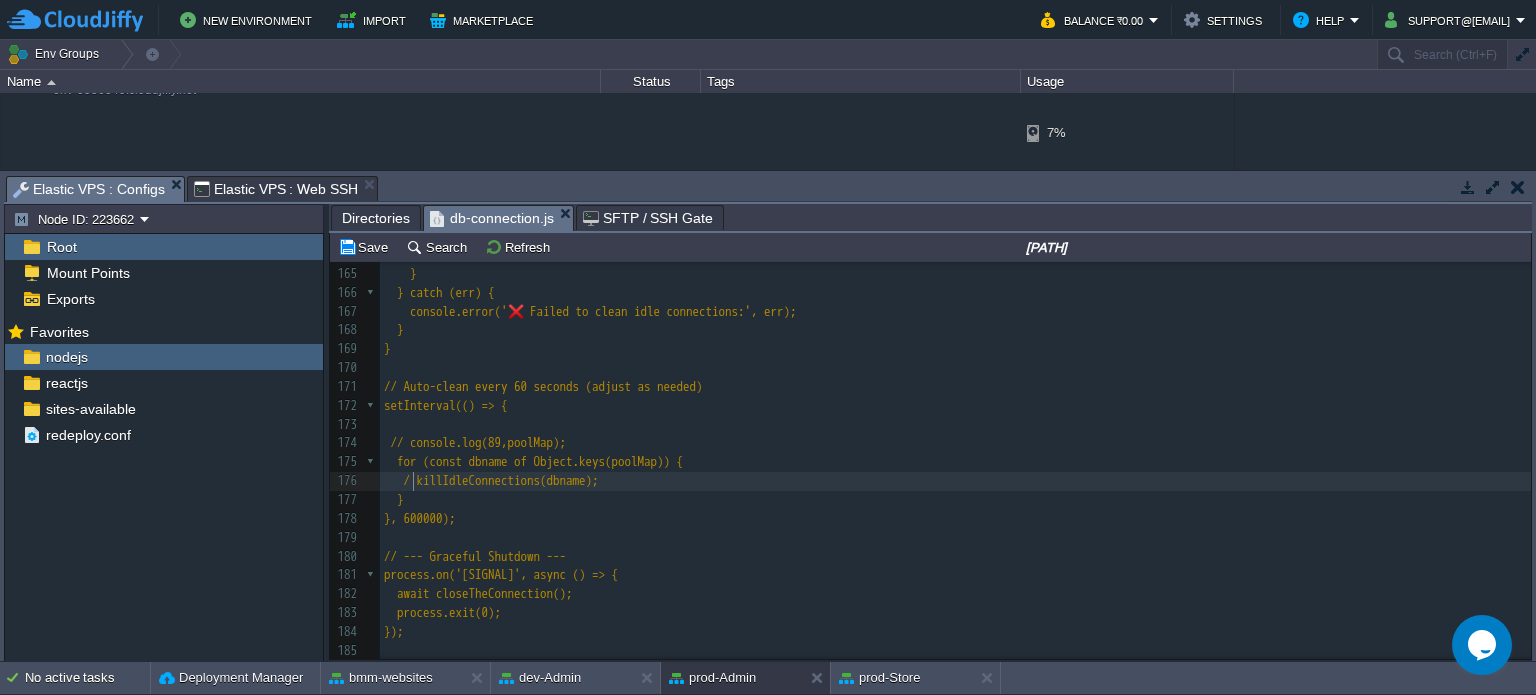 scroll, scrollTop: 6, scrollLeft: 13, axis: both 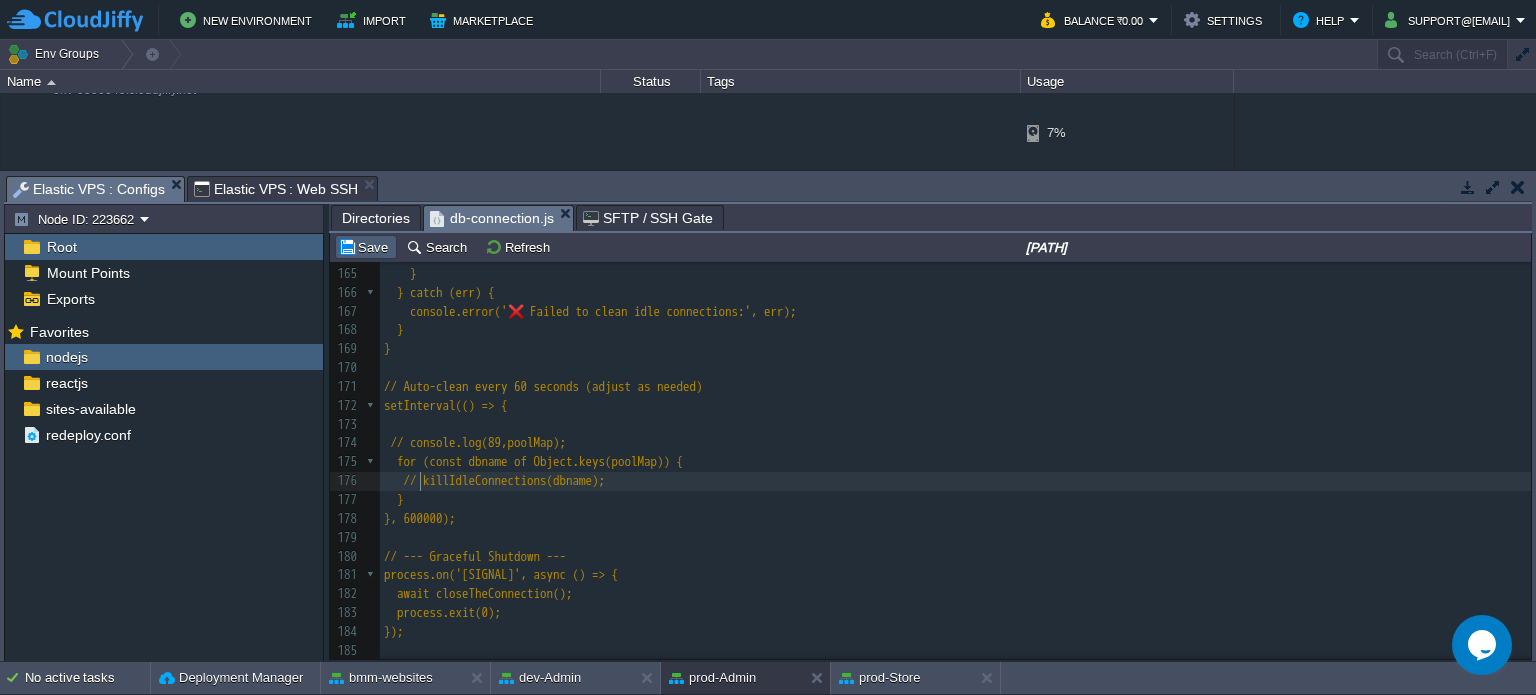 type on "//" 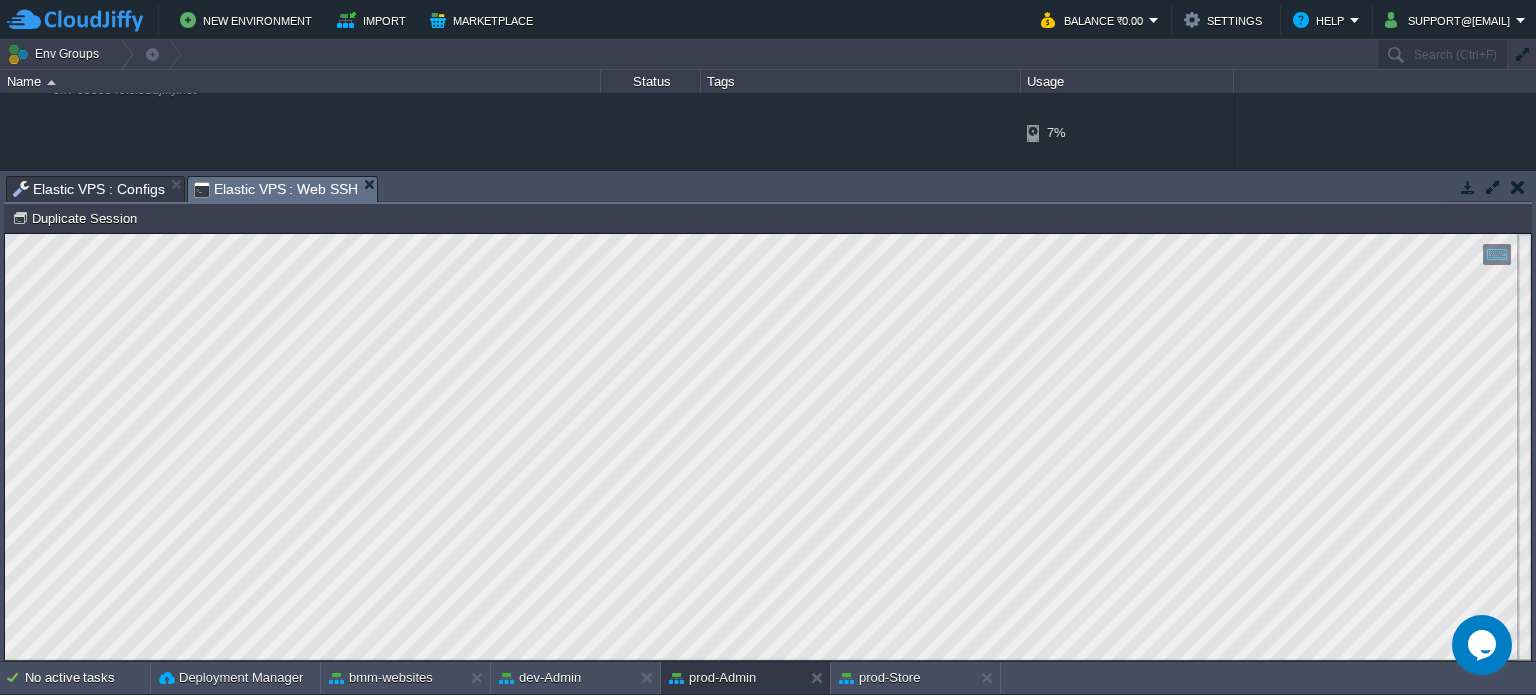 click on "Elastic VPS : Web SSH" at bounding box center (276, 189) 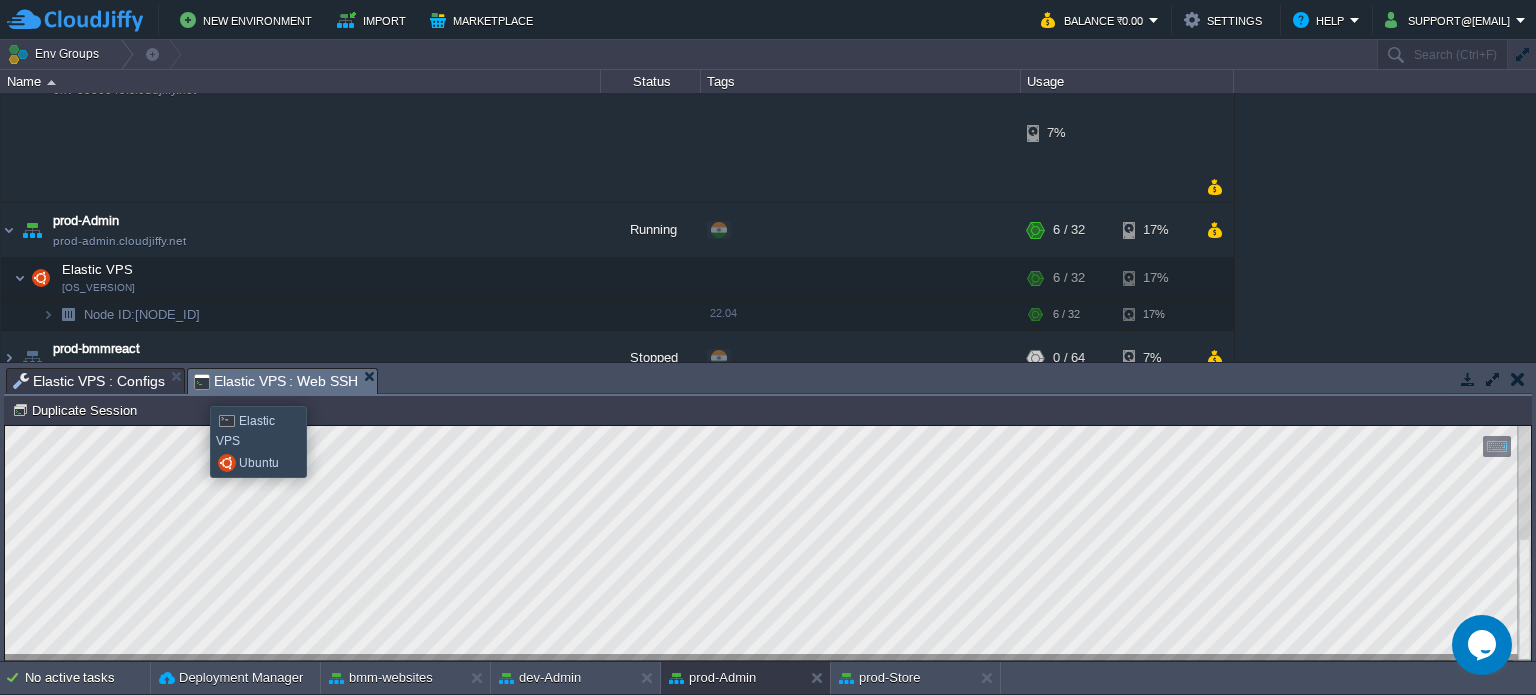 click on "Elastic VPS : Web SSH" at bounding box center (276, 381) 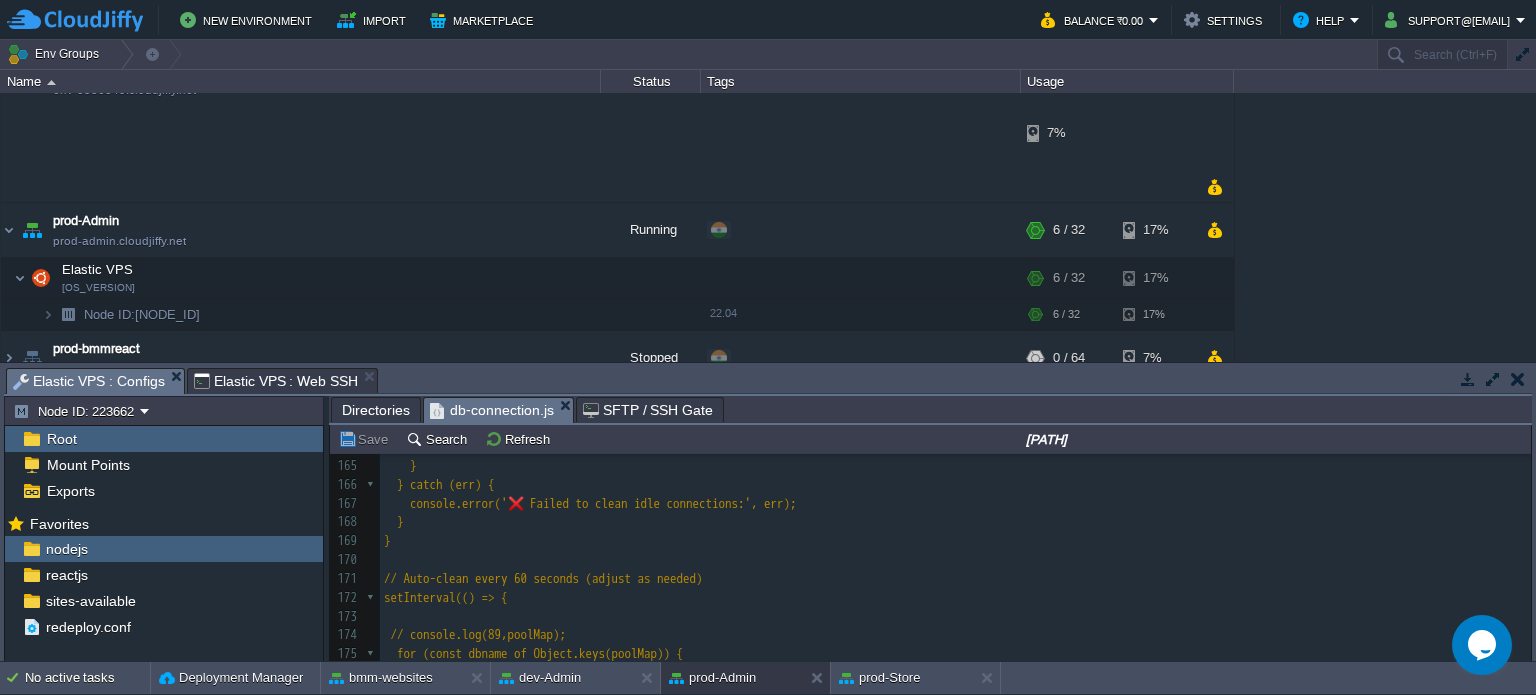 click on "Elastic VPS : Configs" at bounding box center (89, 381) 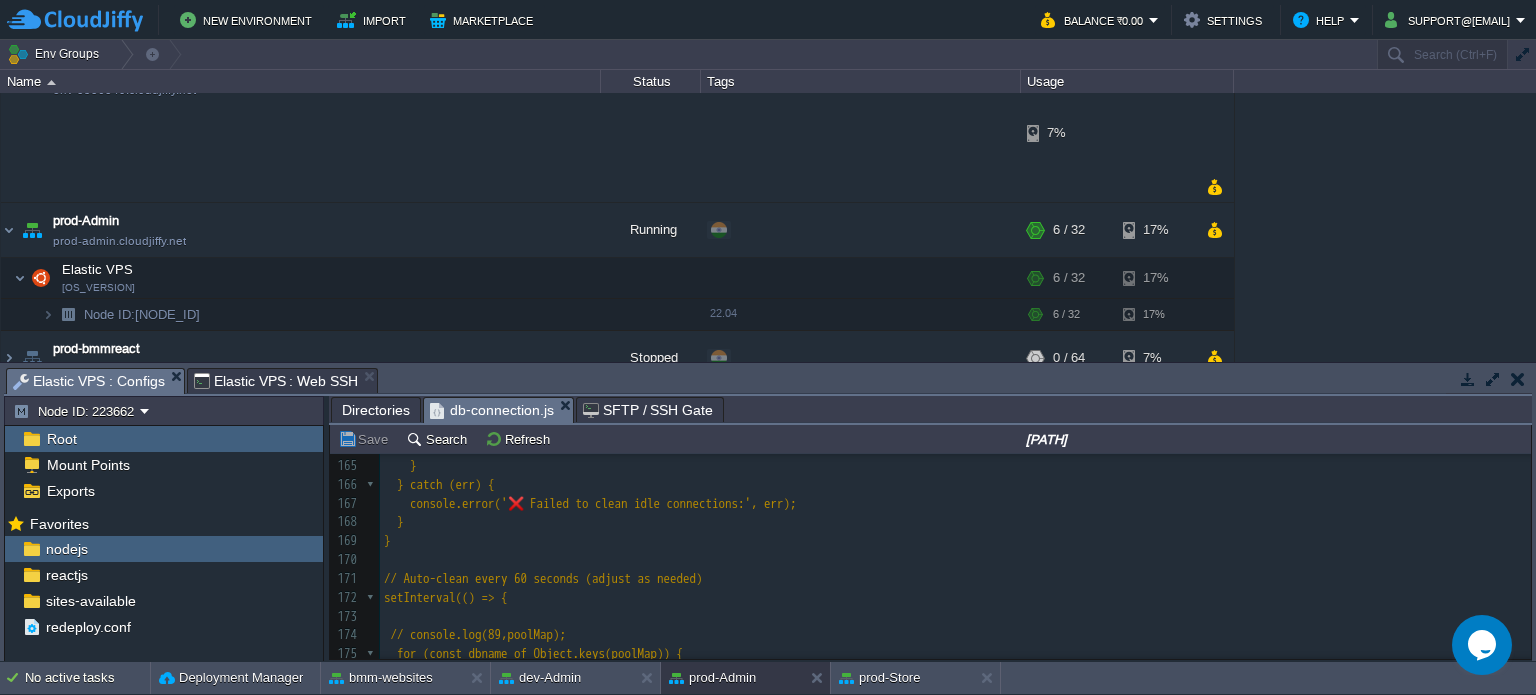 scroll, scrollTop: 3161, scrollLeft: 0, axis: vertical 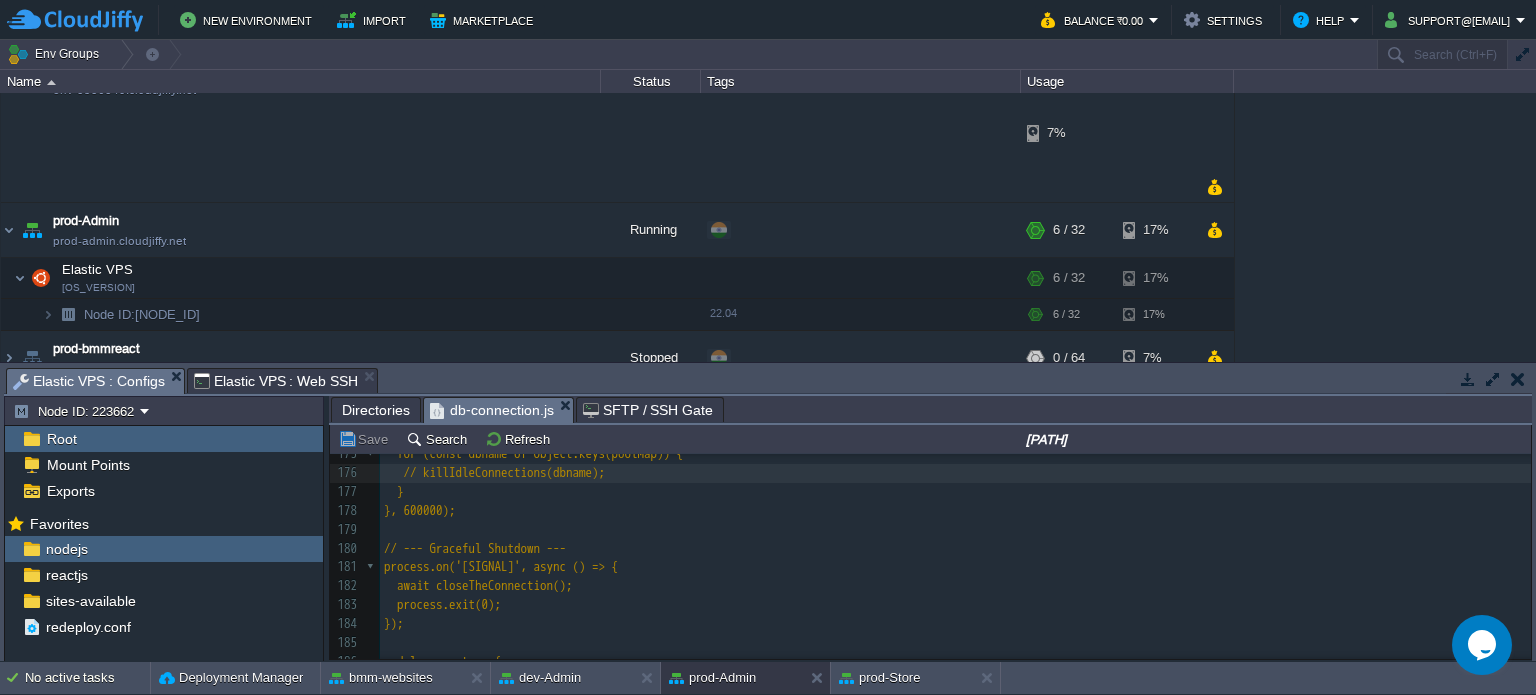 drag, startPoint x: 1518, startPoint y: 387, endPoint x: 1508, endPoint y: 404, distance: 19.723083 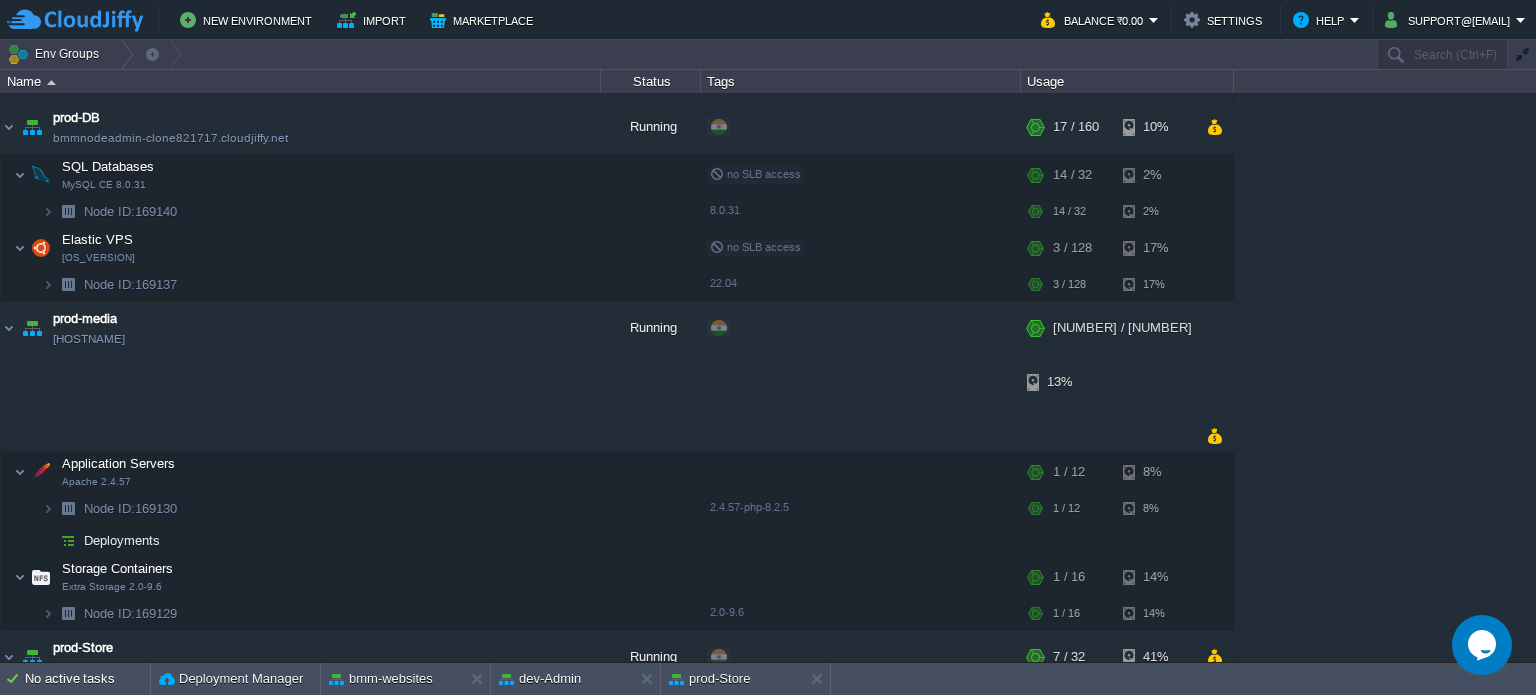 scroll, scrollTop: 1324, scrollLeft: 0, axis: vertical 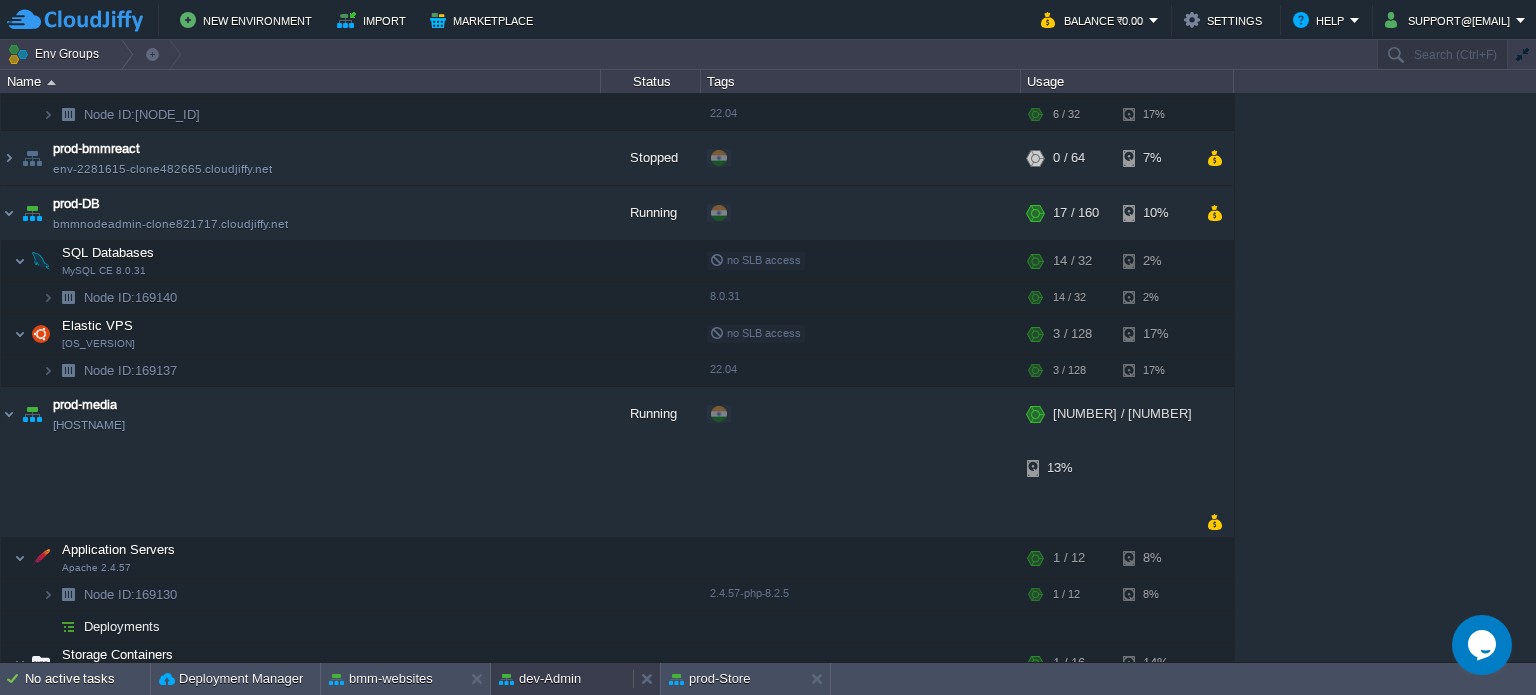 click on "dev-Admin" at bounding box center [540, 679] 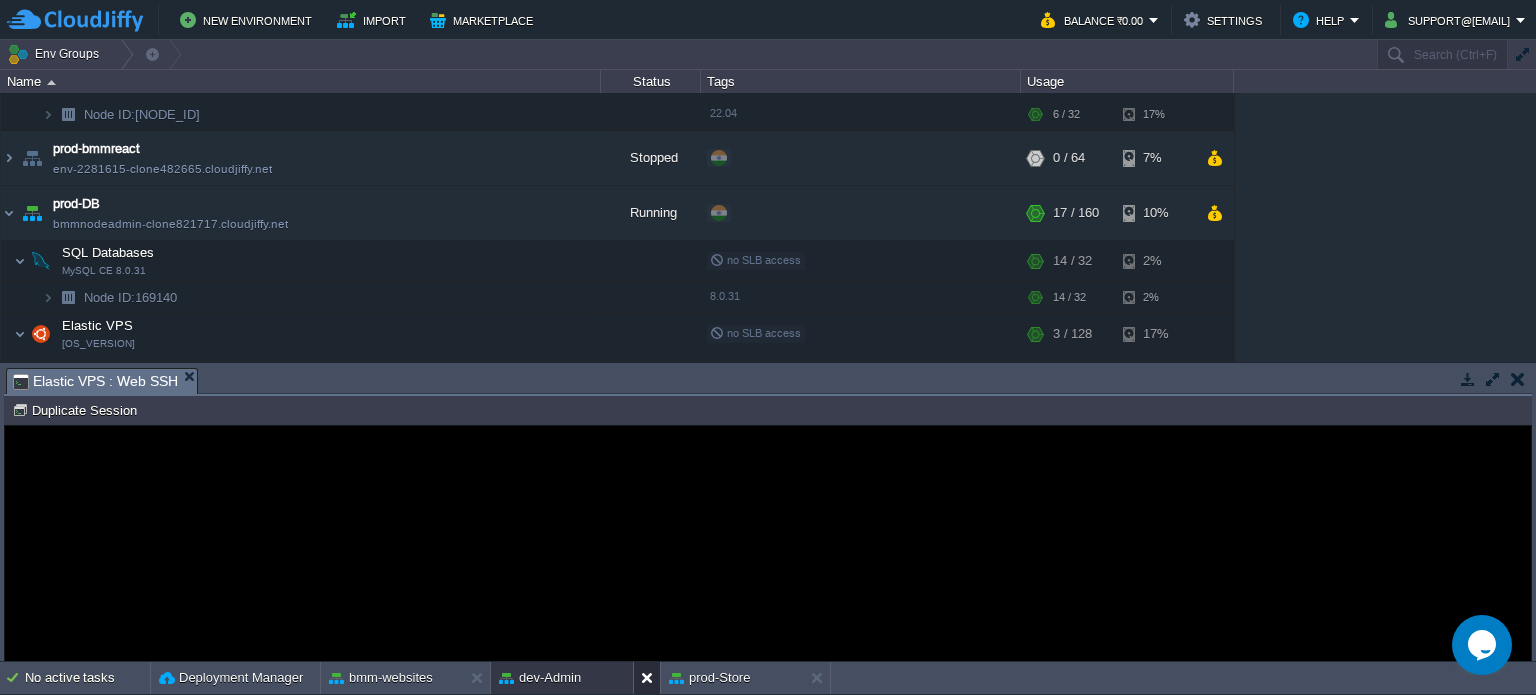 click at bounding box center (651, 678) 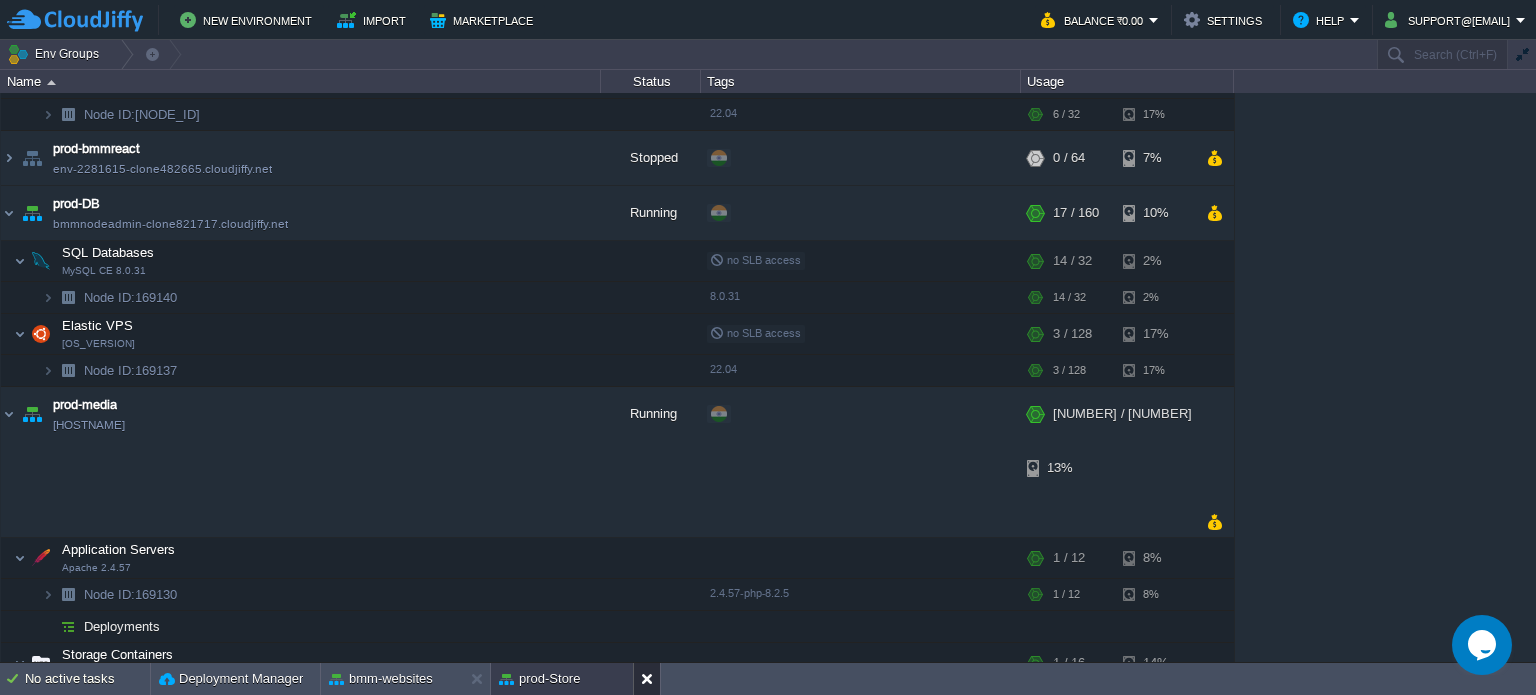 click at bounding box center (651, 679) 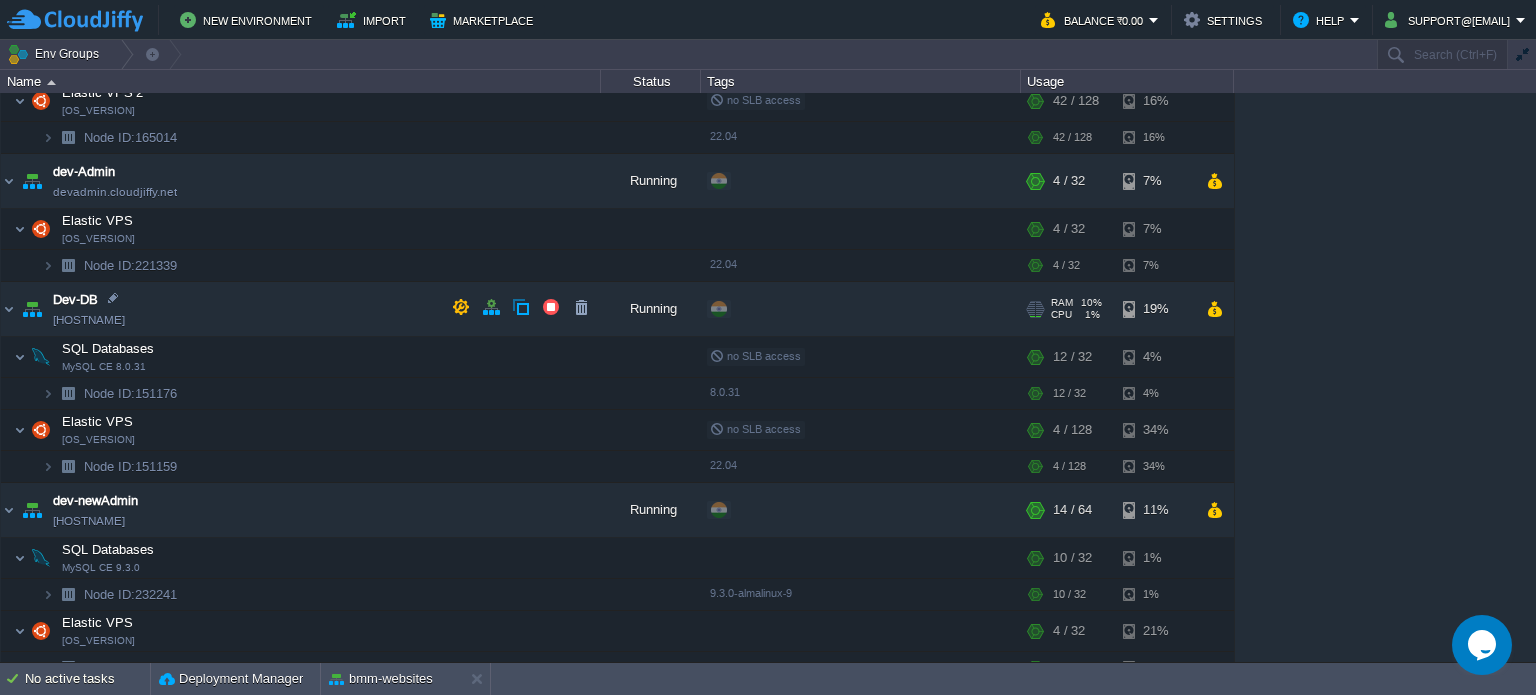 scroll, scrollTop: 124, scrollLeft: 0, axis: vertical 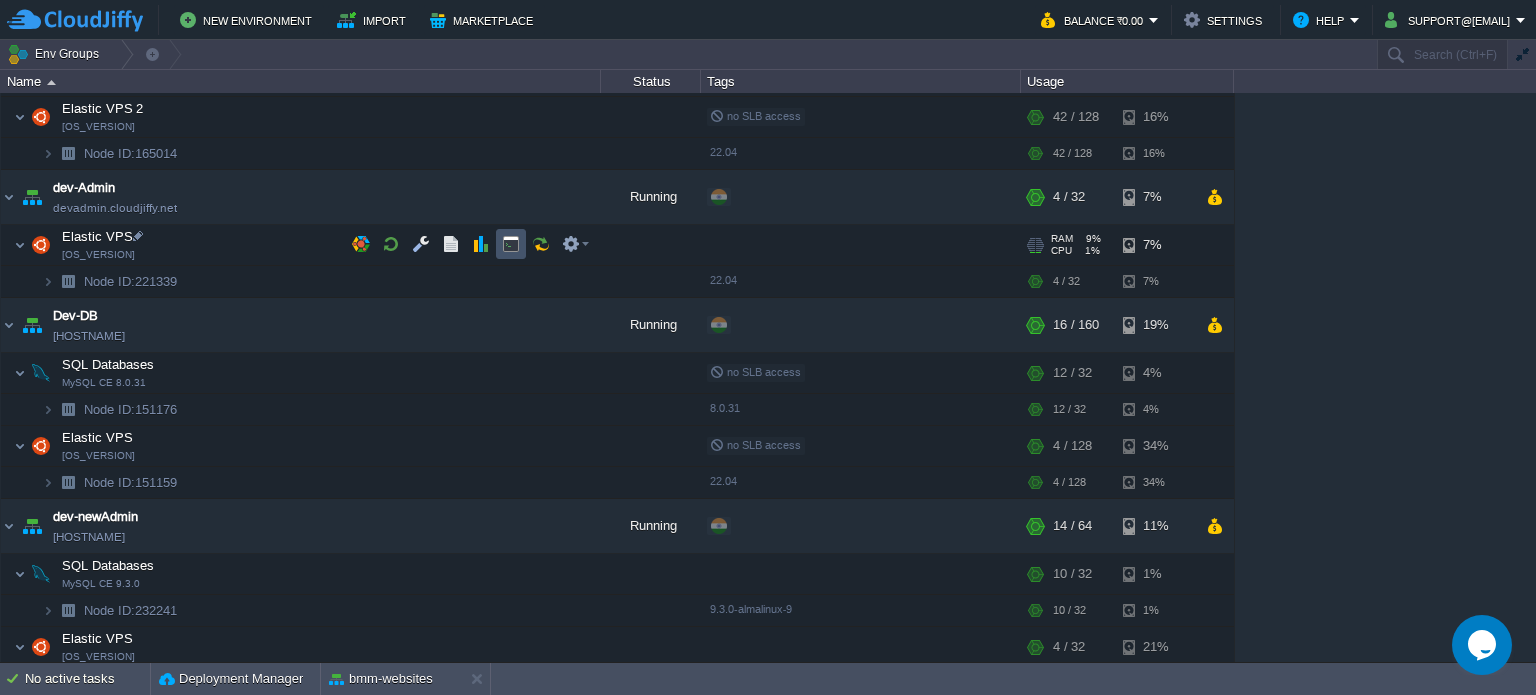click at bounding box center [511, 244] 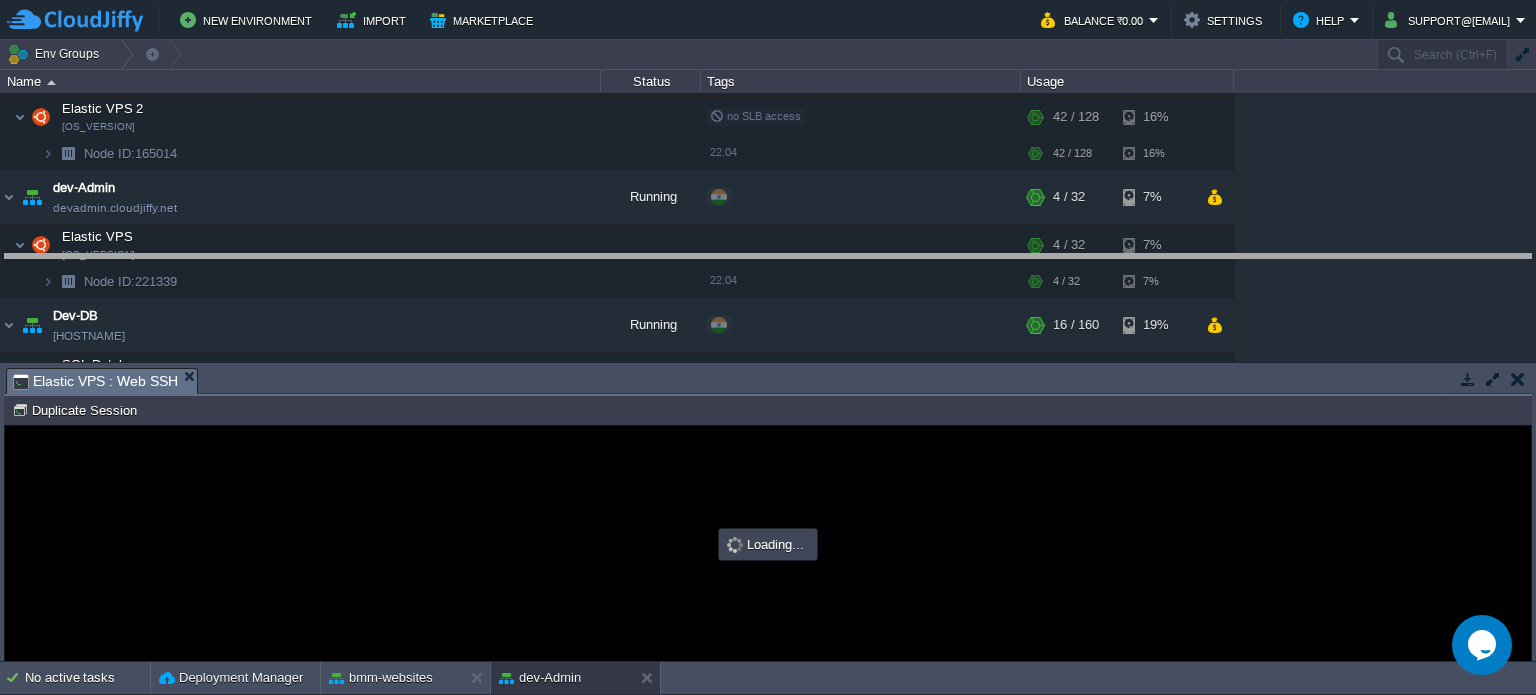 drag, startPoint x: 706, startPoint y: 393, endPoint x: 685, endPoint y: 270, distance: 124.77981 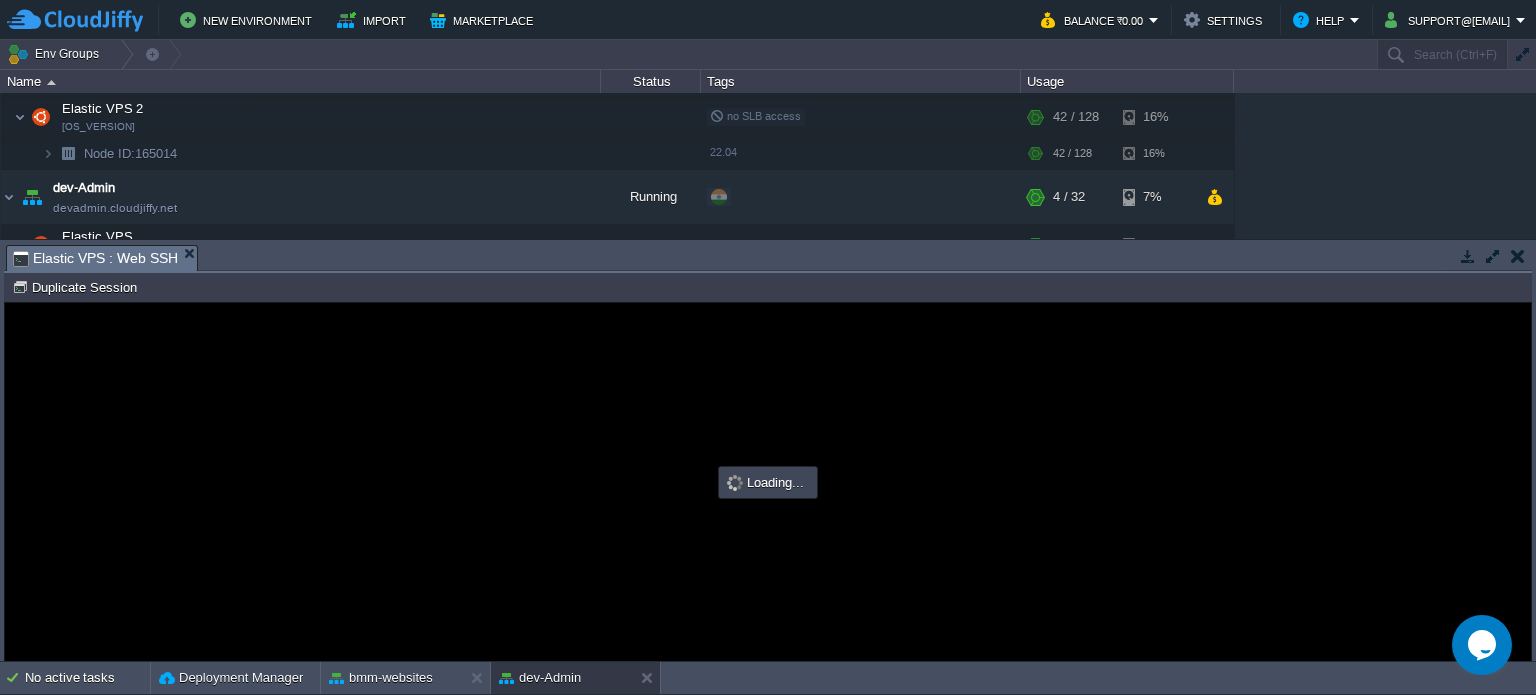 scroll, scrollTop: 0, scrollLeft: 0, axis: both 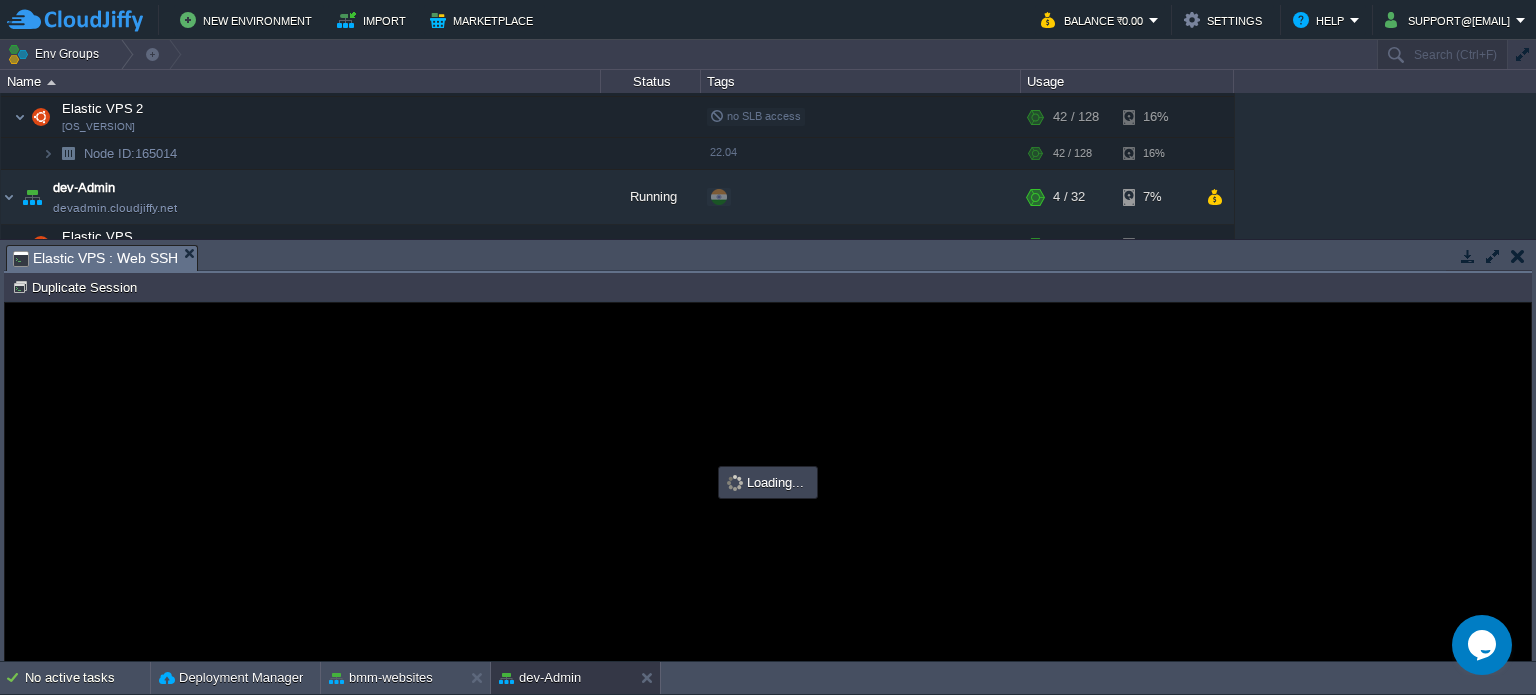 type on "#000000" 